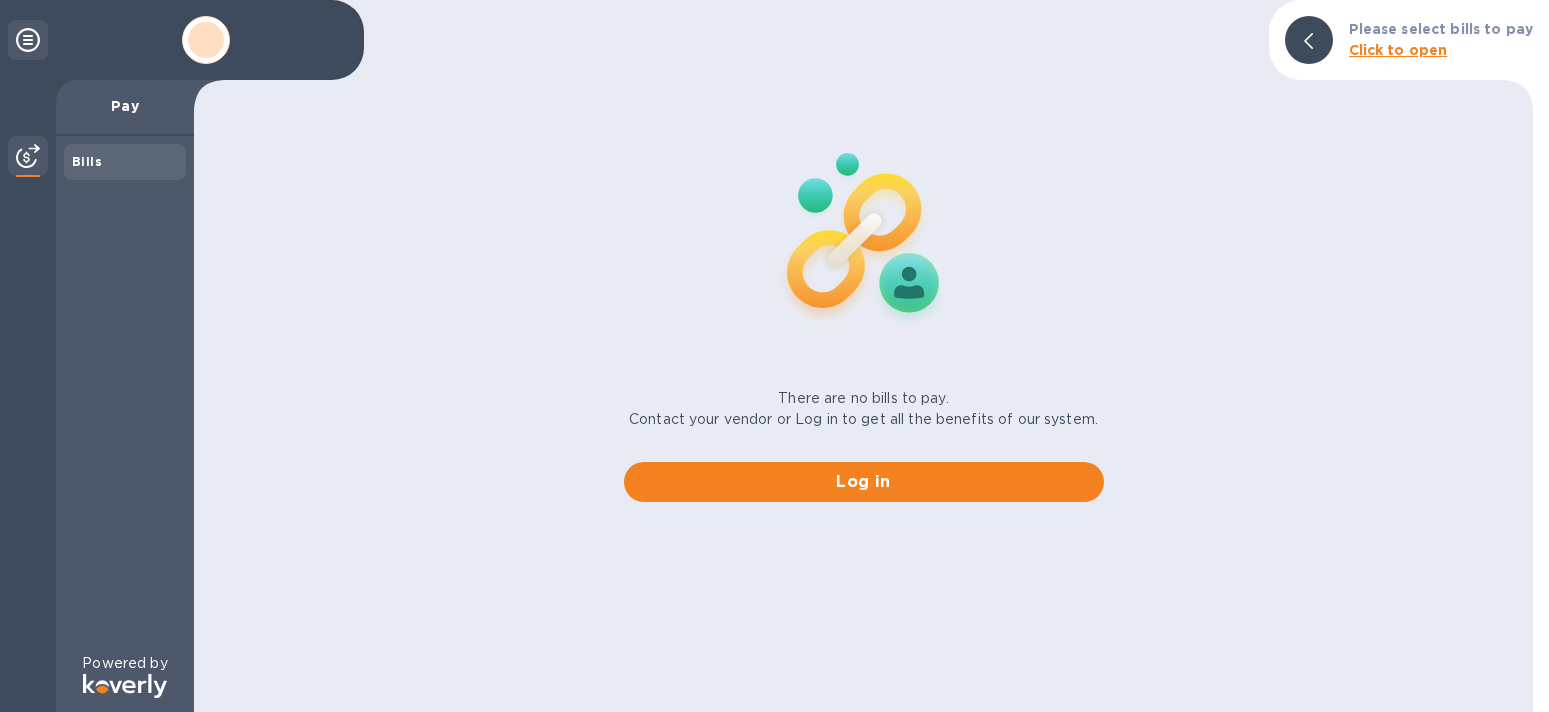 scroll, scrollTop: 0, scrollLeft: 0, axis: both 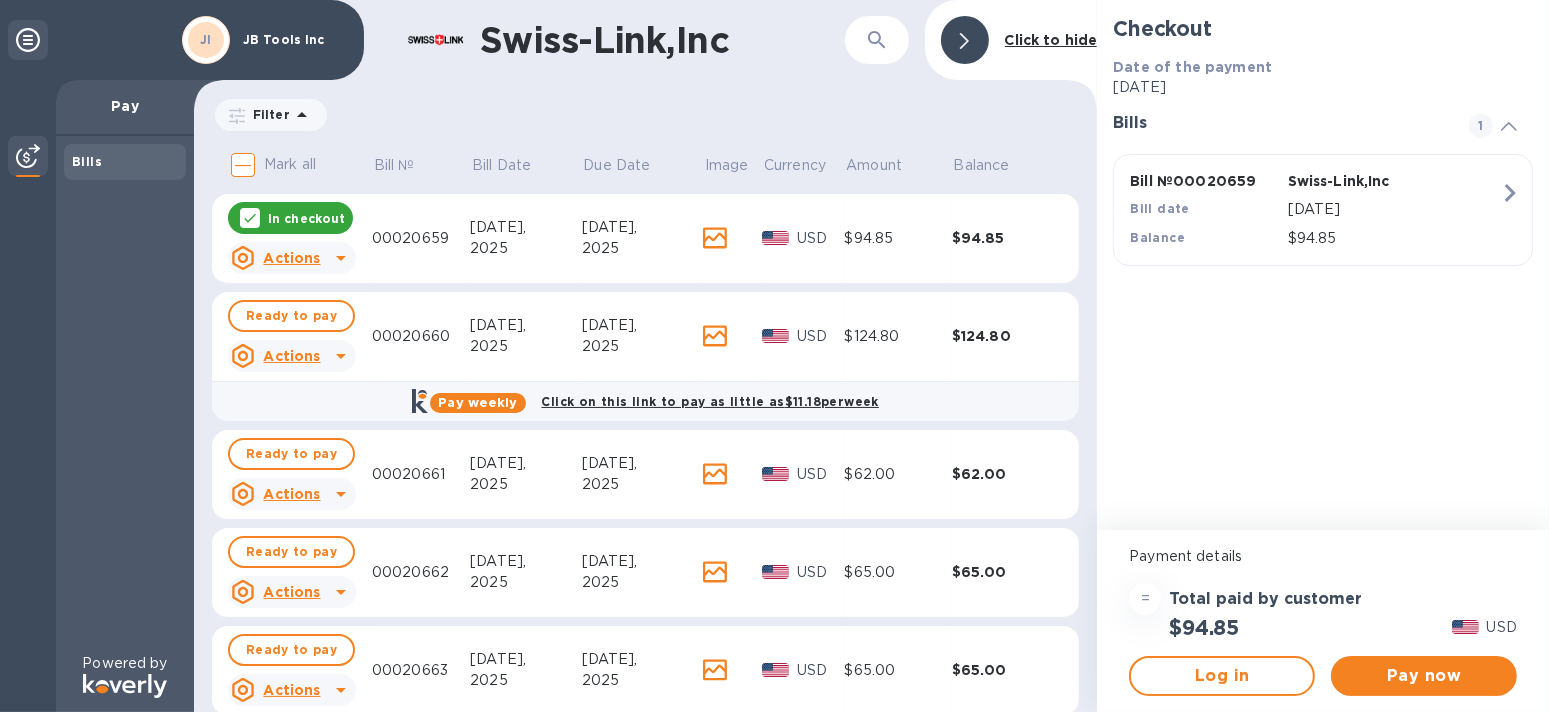 drag, startPoint x: 1442, startPoint y: 673, endPoint x: 220, endPoint y: 273, distance: 1285.8009 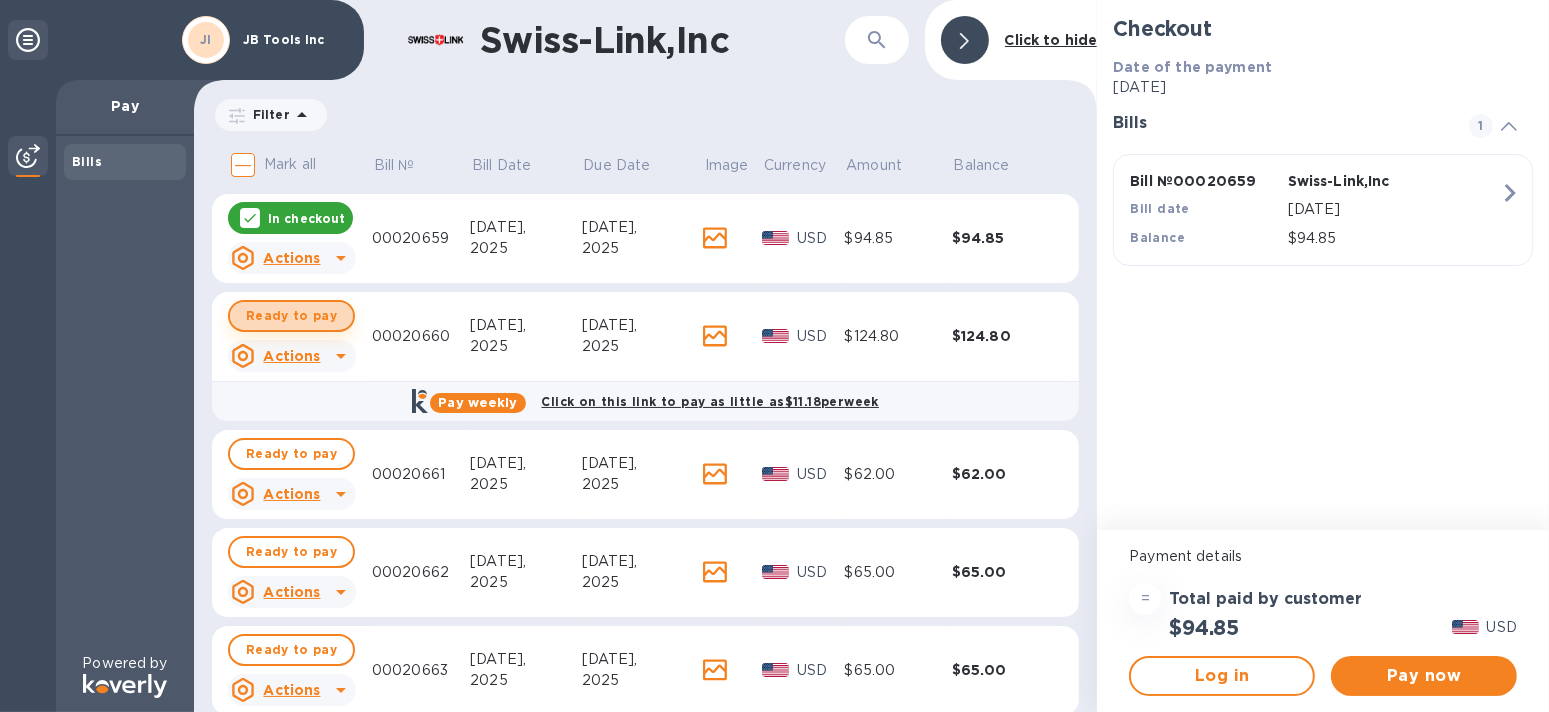 click on "Ready to pay" at bounding box center (291, 316) 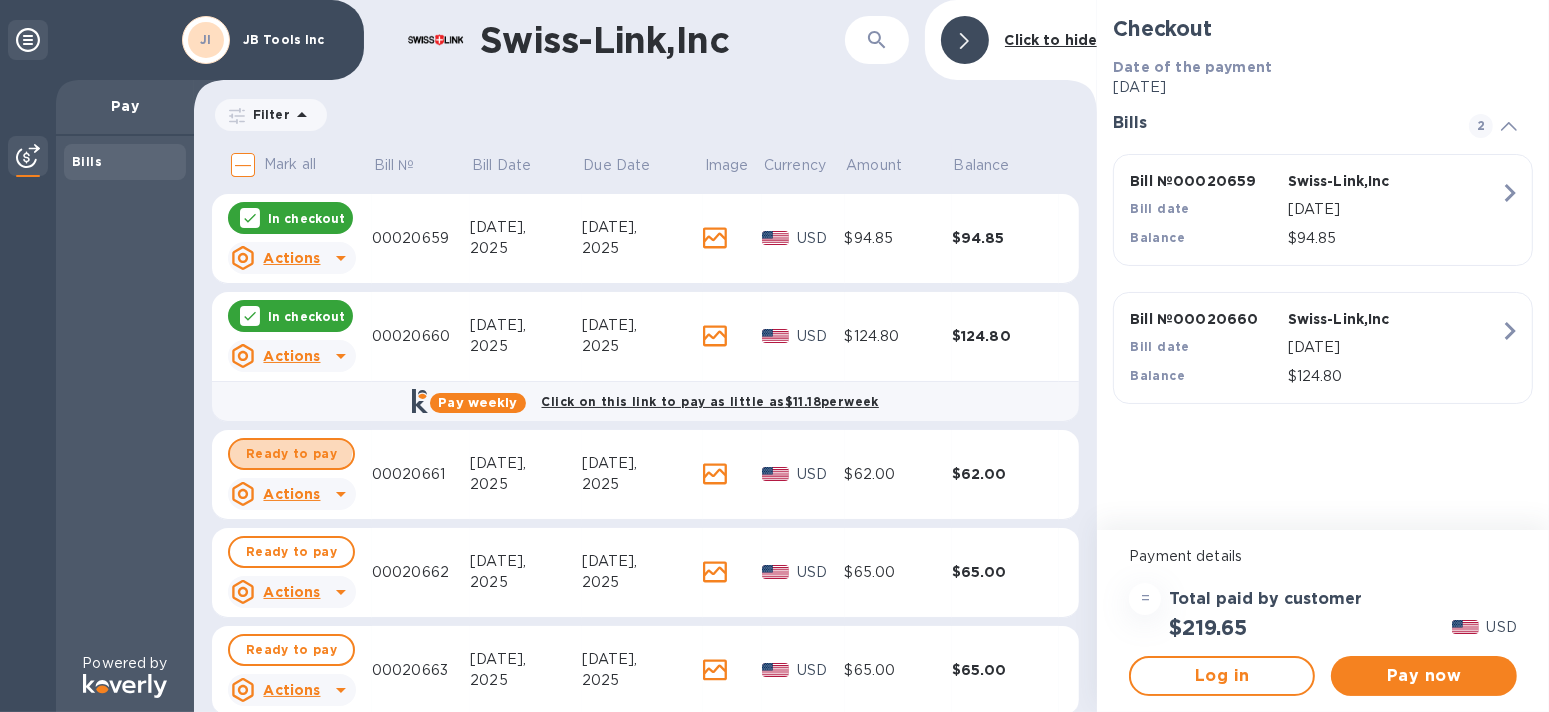 drag, startPoint x: 277, startPoint y: 442, endPoint x: 270, endPoint y: 491, distance: 49.497475 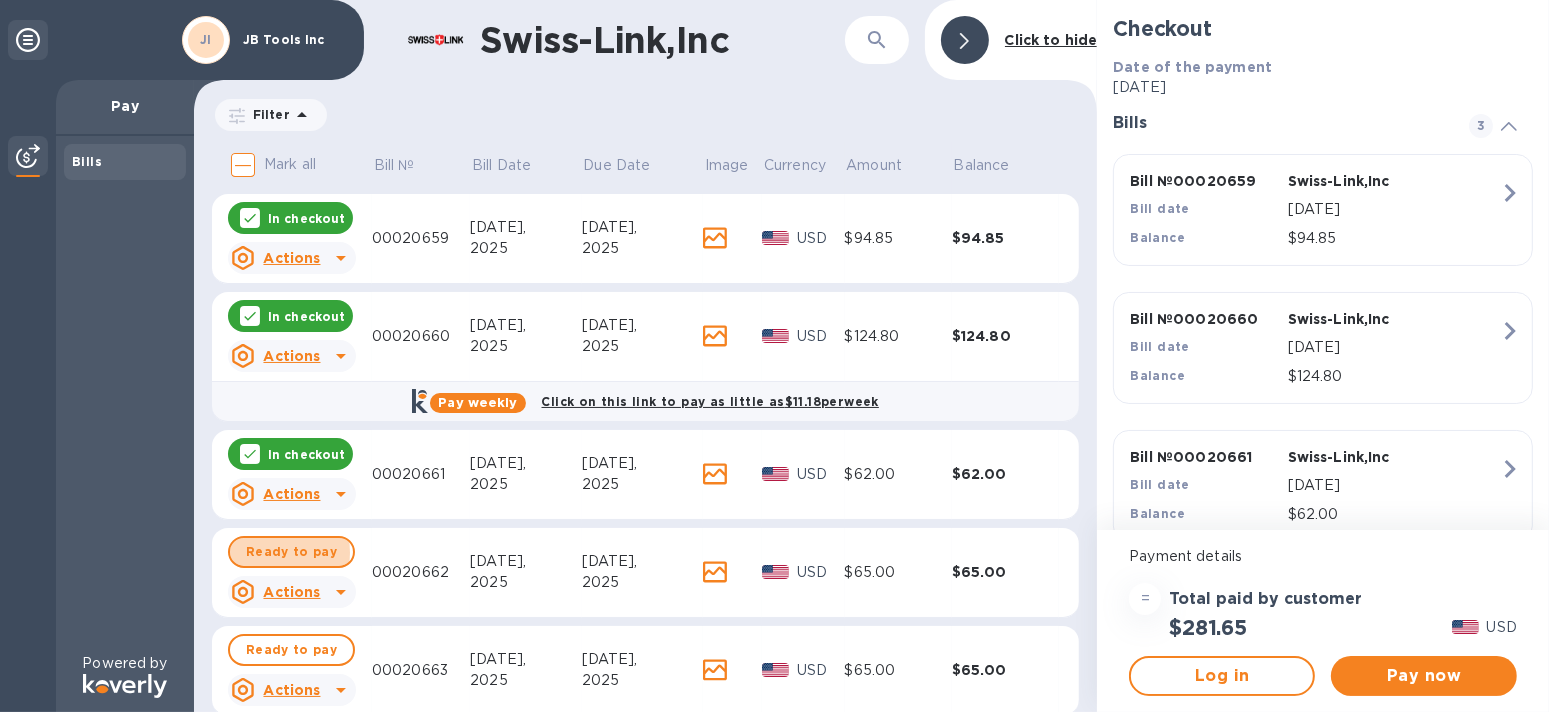 drag, startPoint x: 272, startPoint y: 552, endPoint x: 272, endPoint y: 575, distance: 23 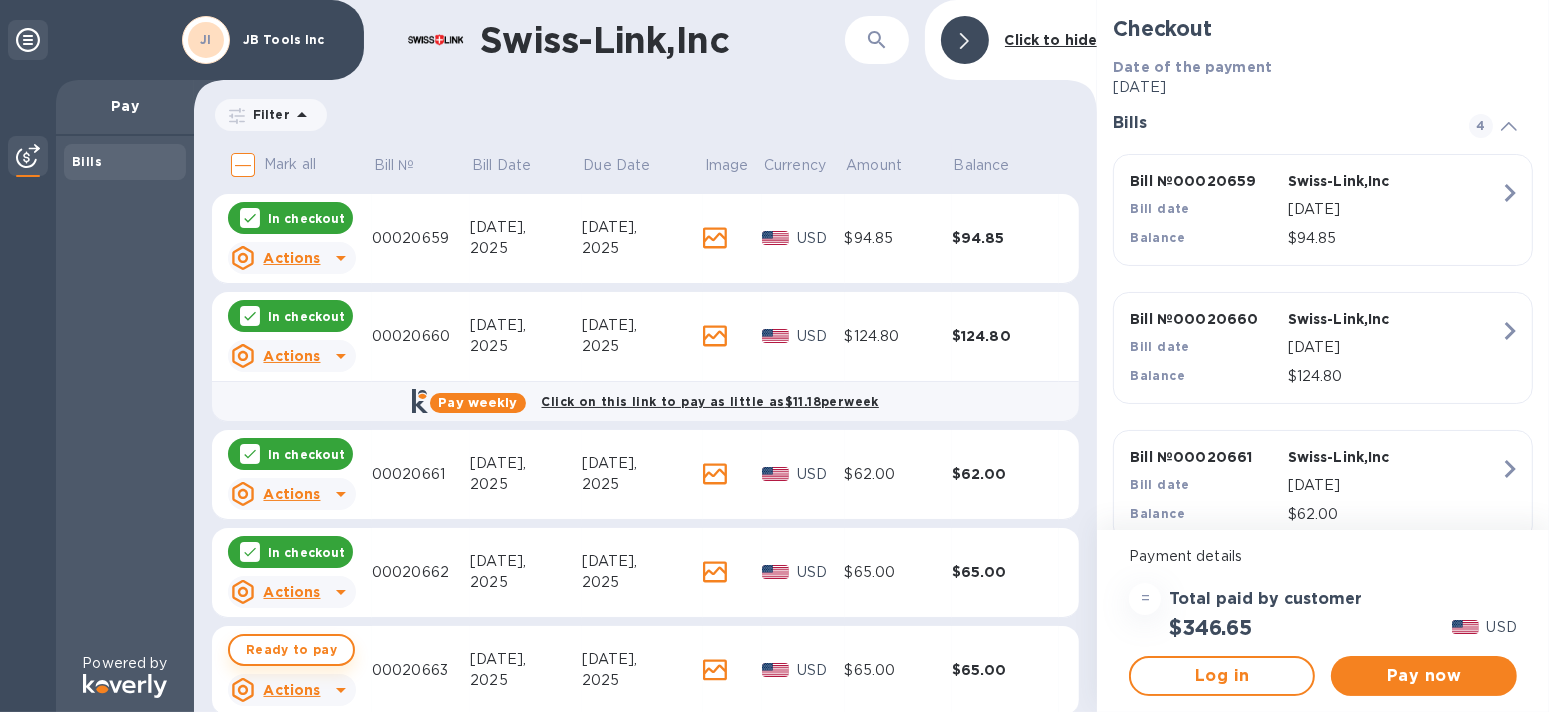 click on "Ready to pay" at bounding box center (291, 650) 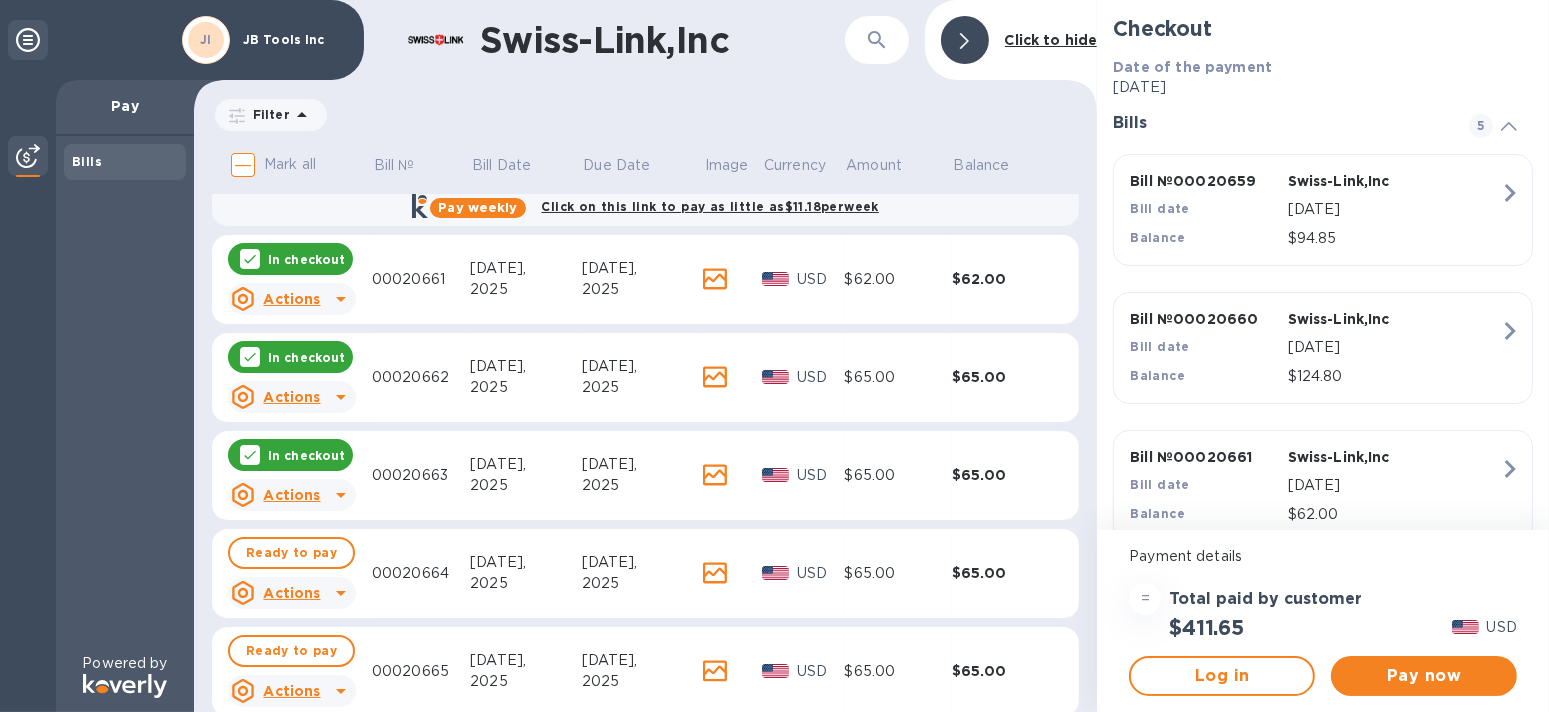 scroll, scrollTop: 200, scrollLeft: 0, axis: vertical 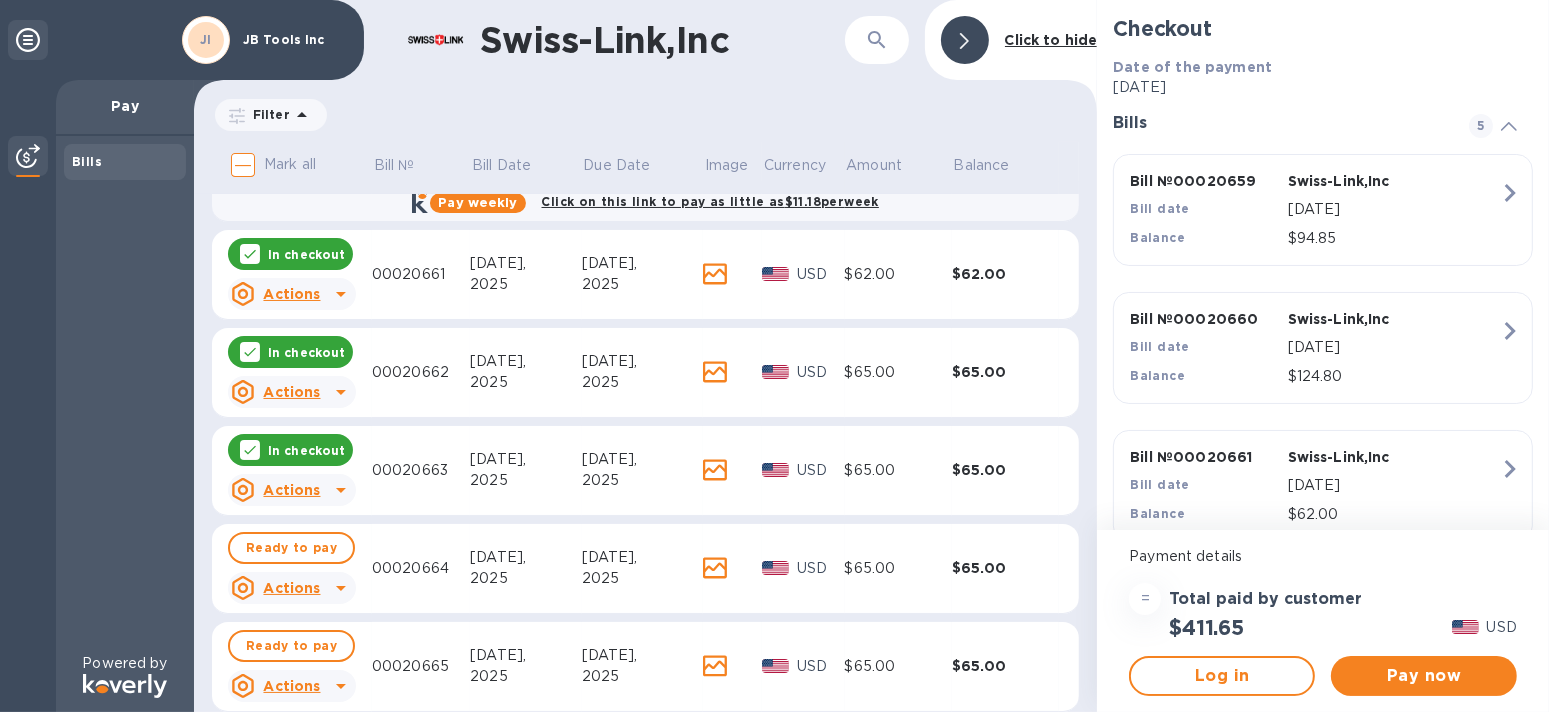 drag, startPoint x: 301, startPoint y: 549, endPoint x: 289, endPoint y: 567, distance: 21.633308 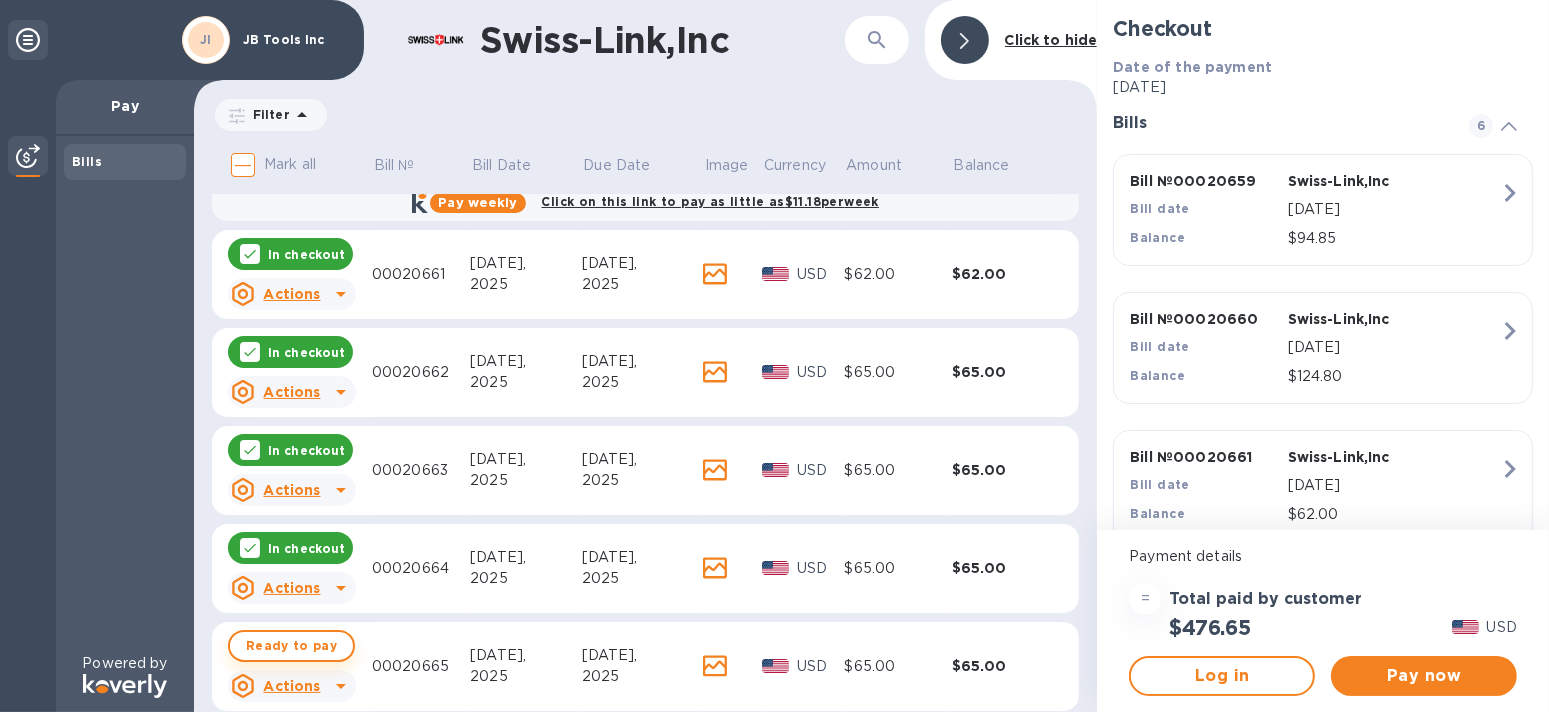 click on "Ready to pay" at bounding box center [291, 646] 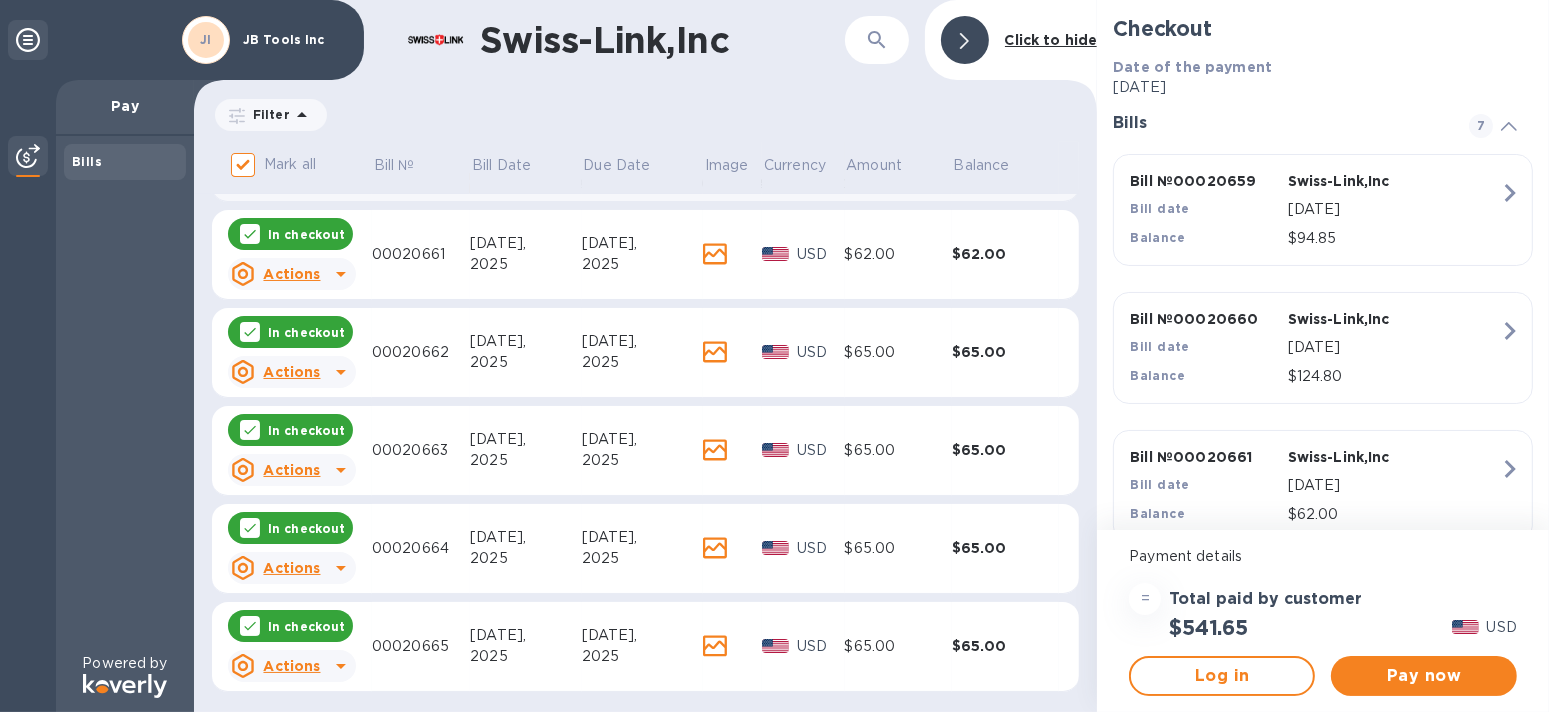scroll, scrollTop: 225, scrollLeft: 0, axis: vertical 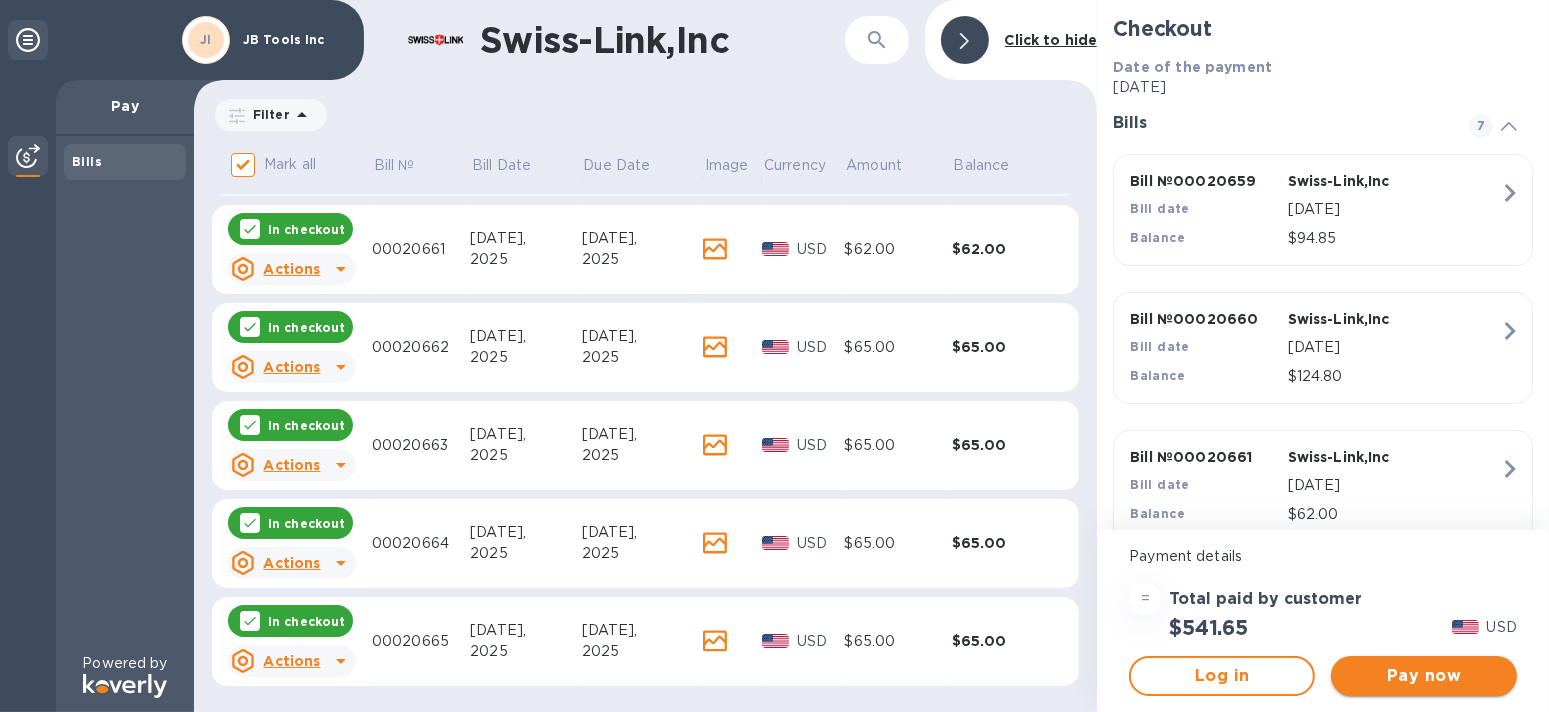 click on "Pay now" at bounding box center (1424, 676) 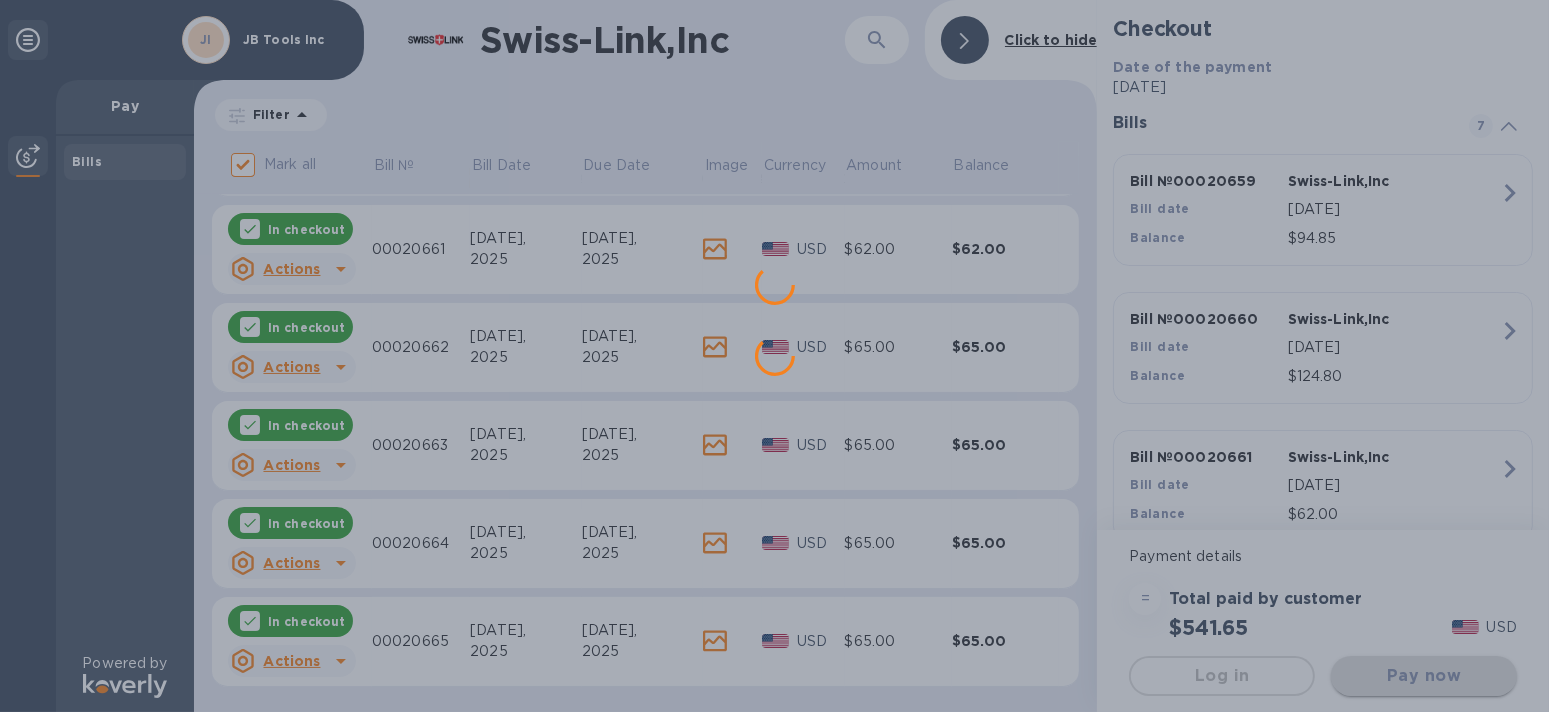 scroll, scrollTop: 0, scrollLeft: 0, axis: both 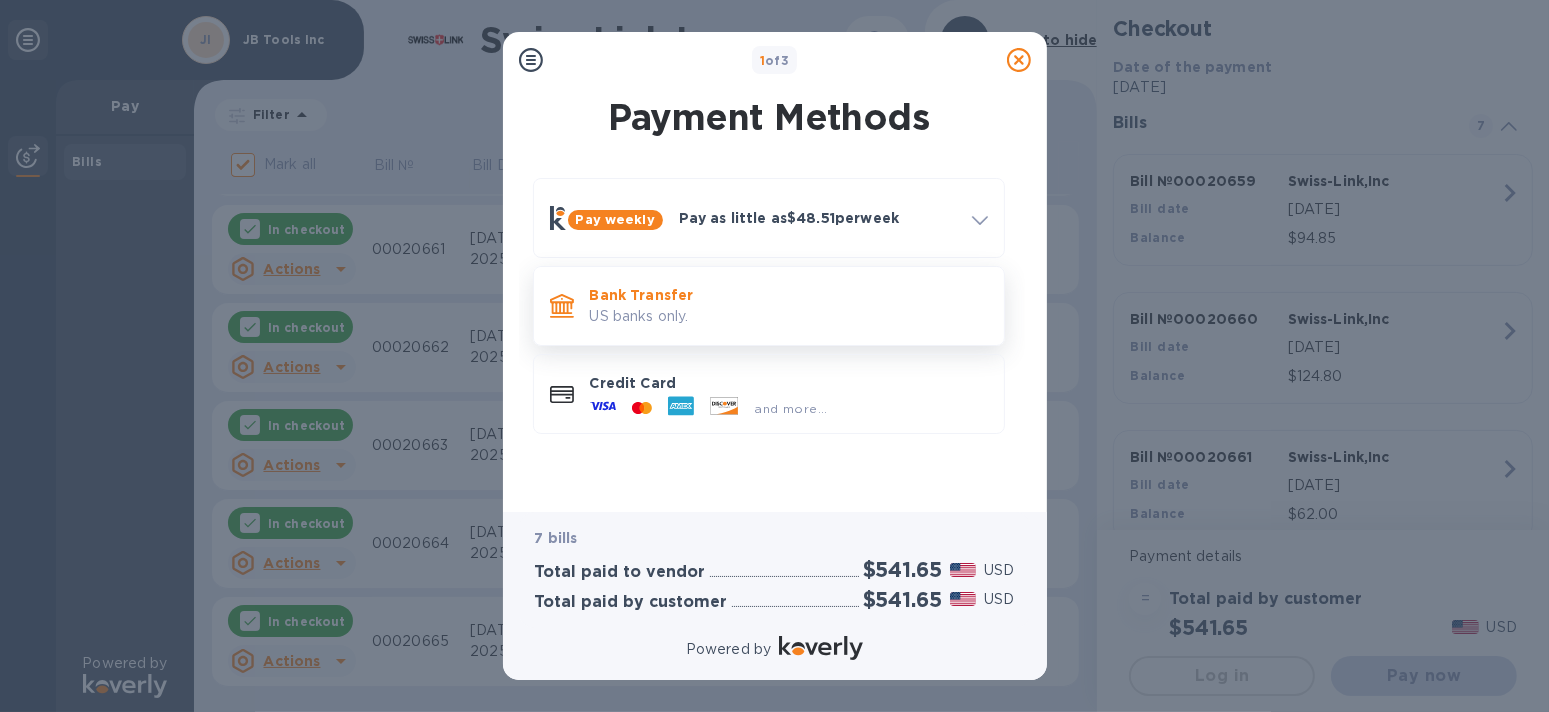 click on "US banks only." at bounding box center [789, 316] 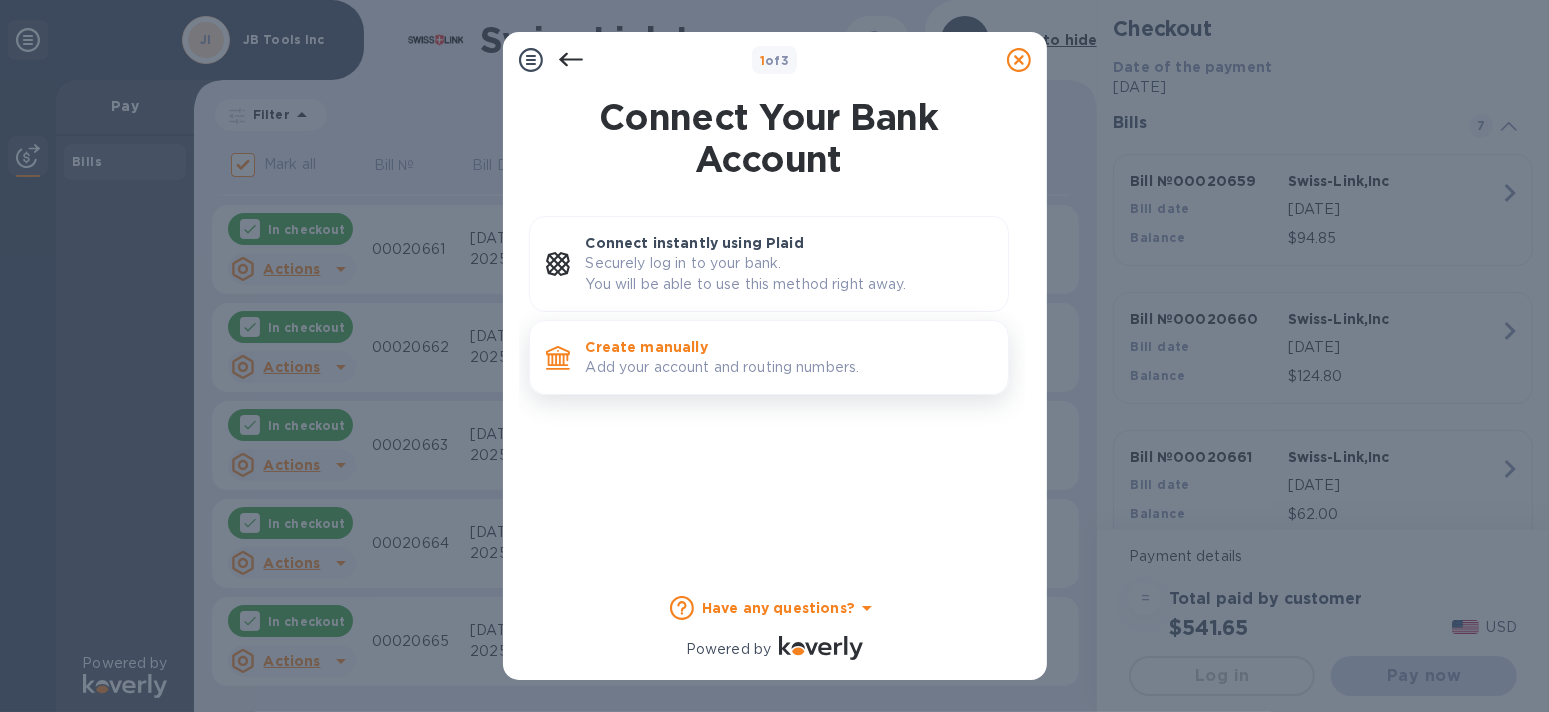 click on "Create manually" at bounding box center (789, 347) 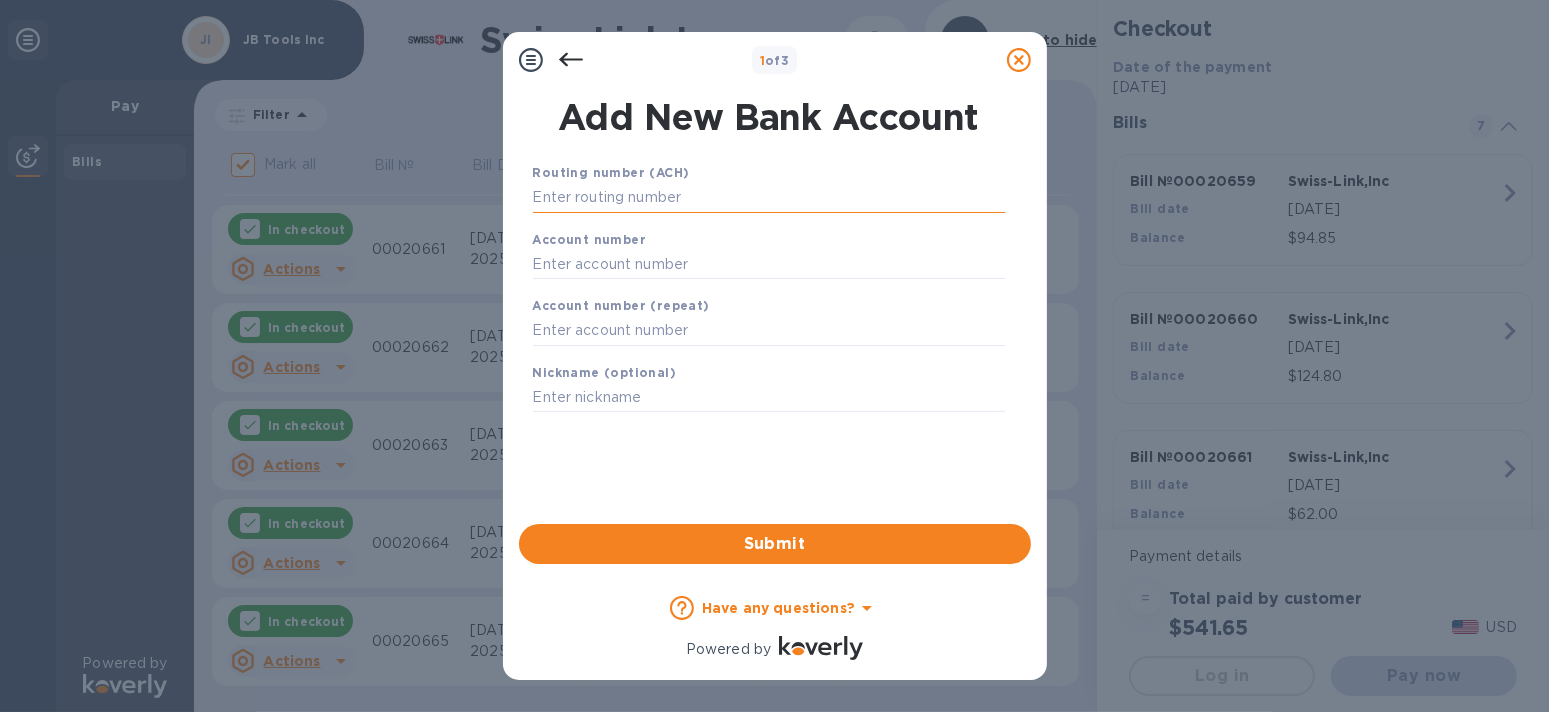 click at bounding box center (769, 198) 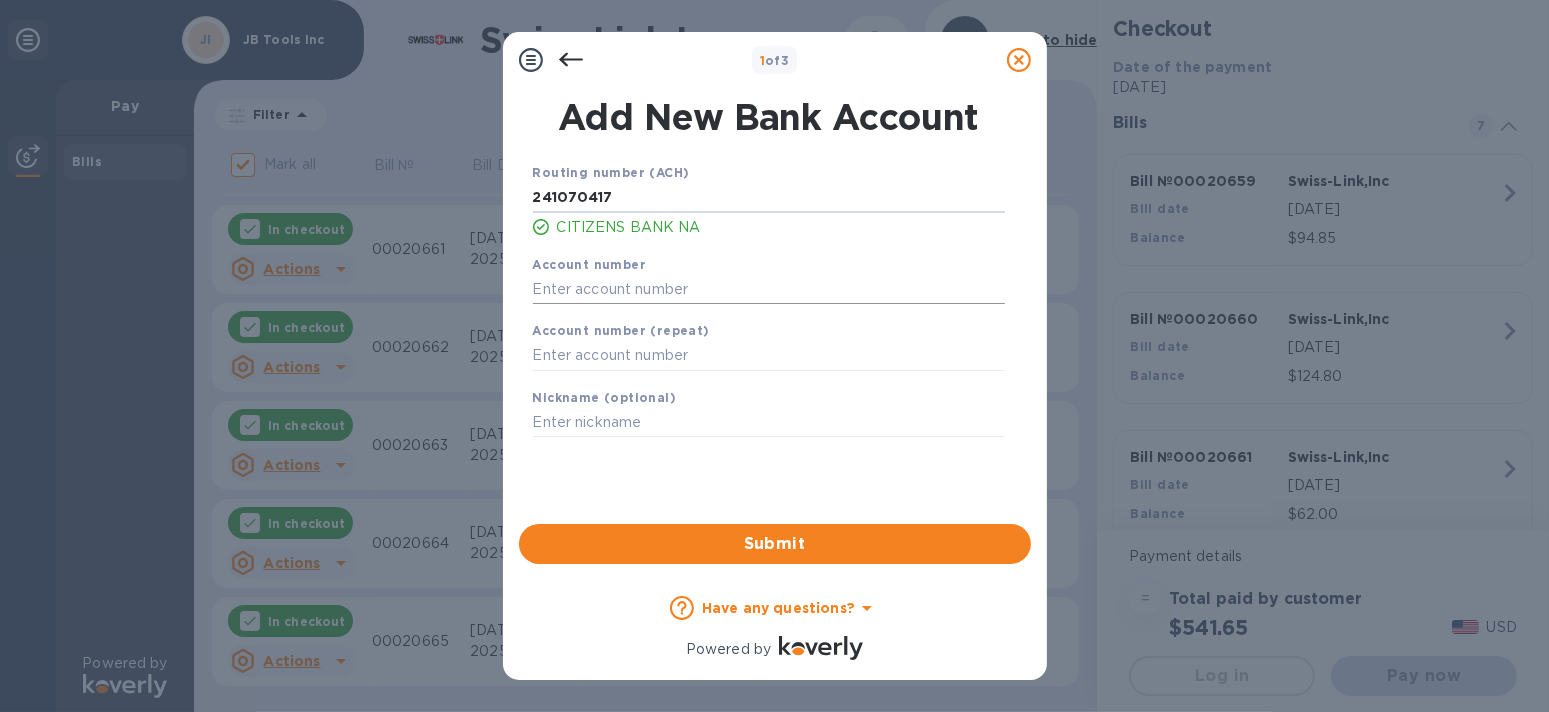 type on "241070417" 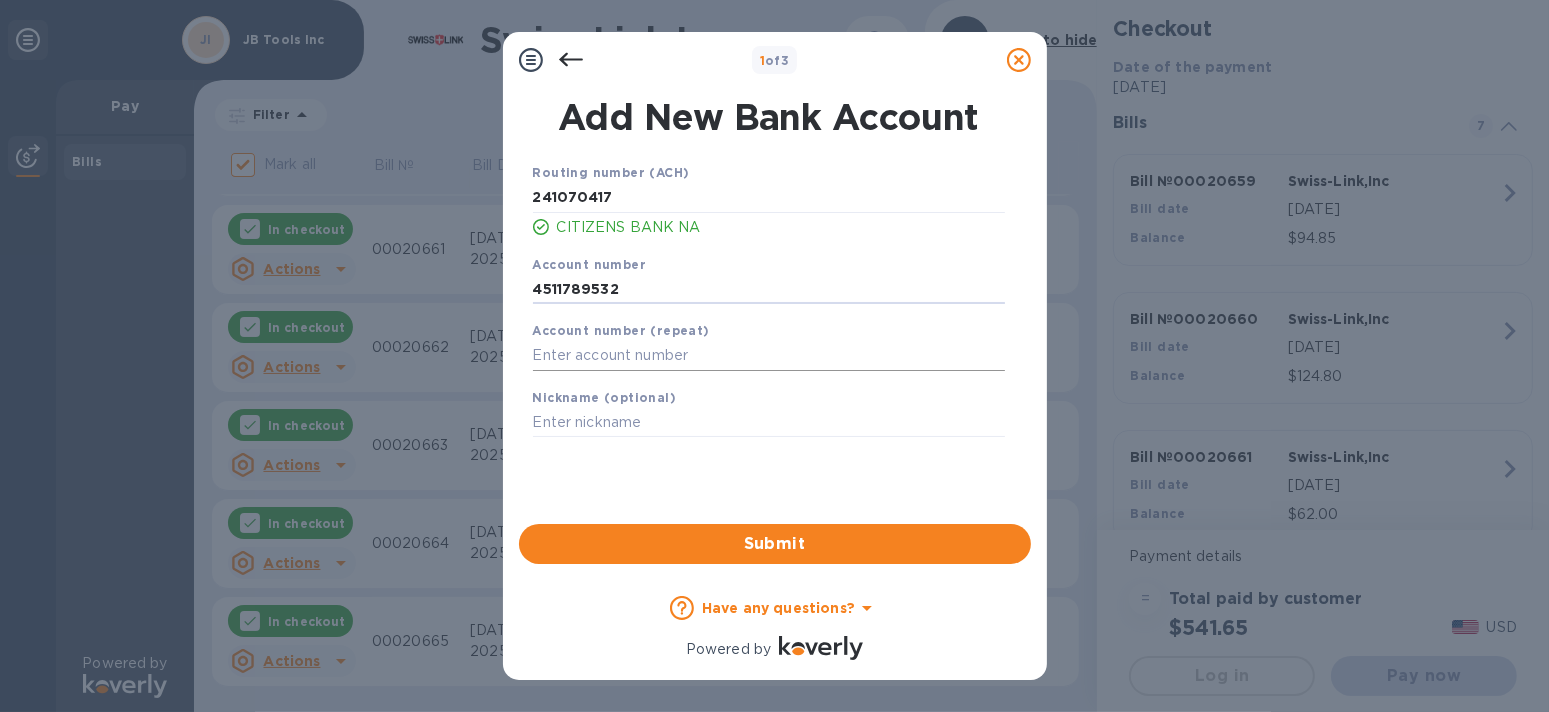 type on "4511789532" 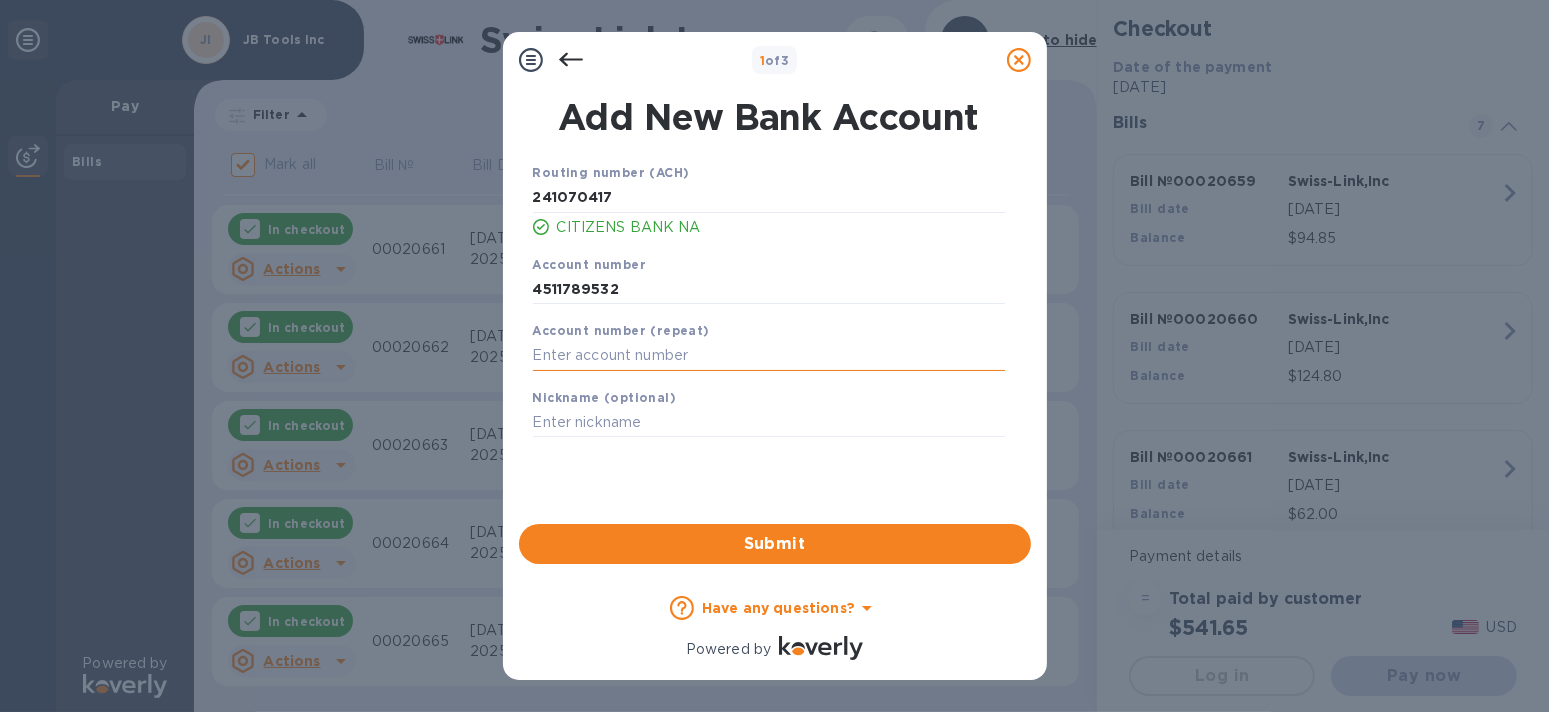 click at bounding box center (769, 356) 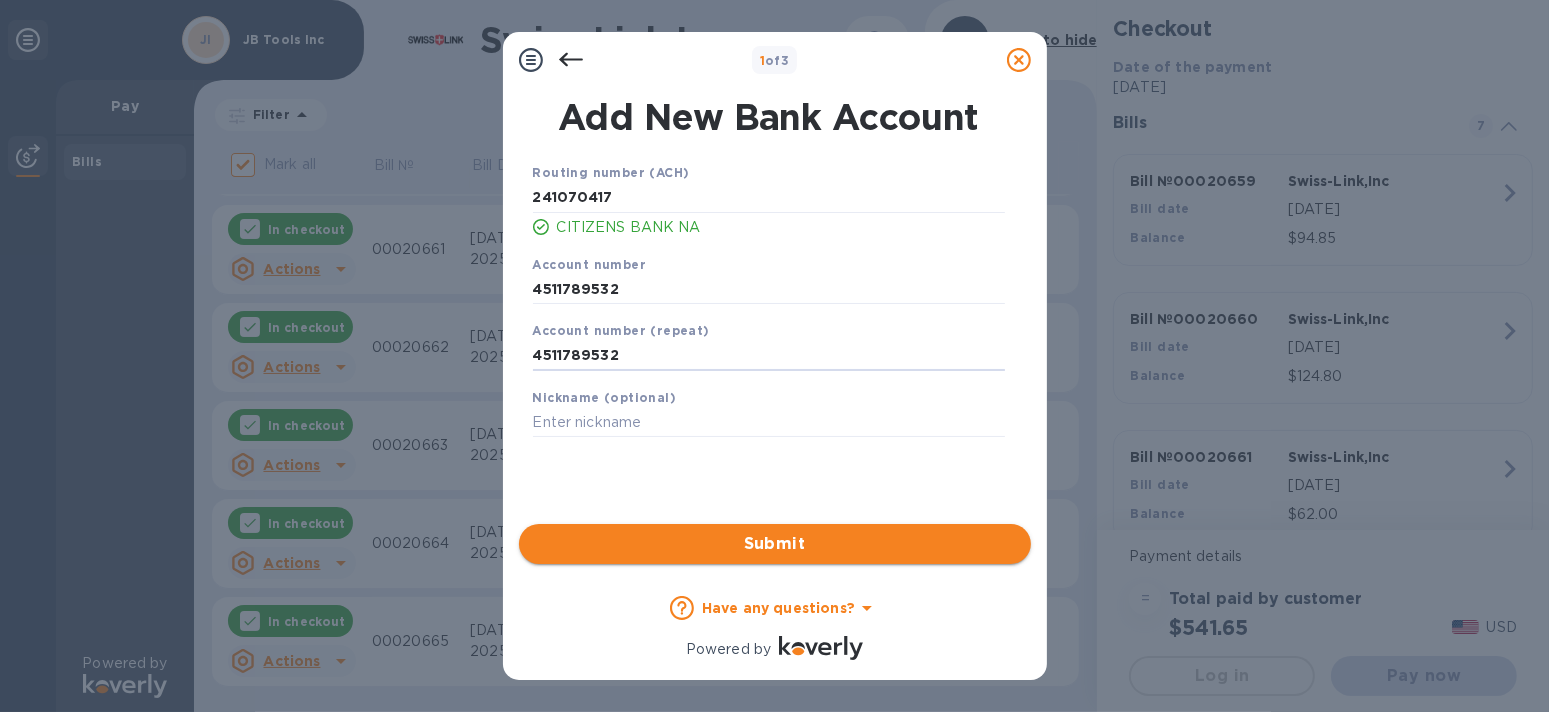 type on "4511789532" 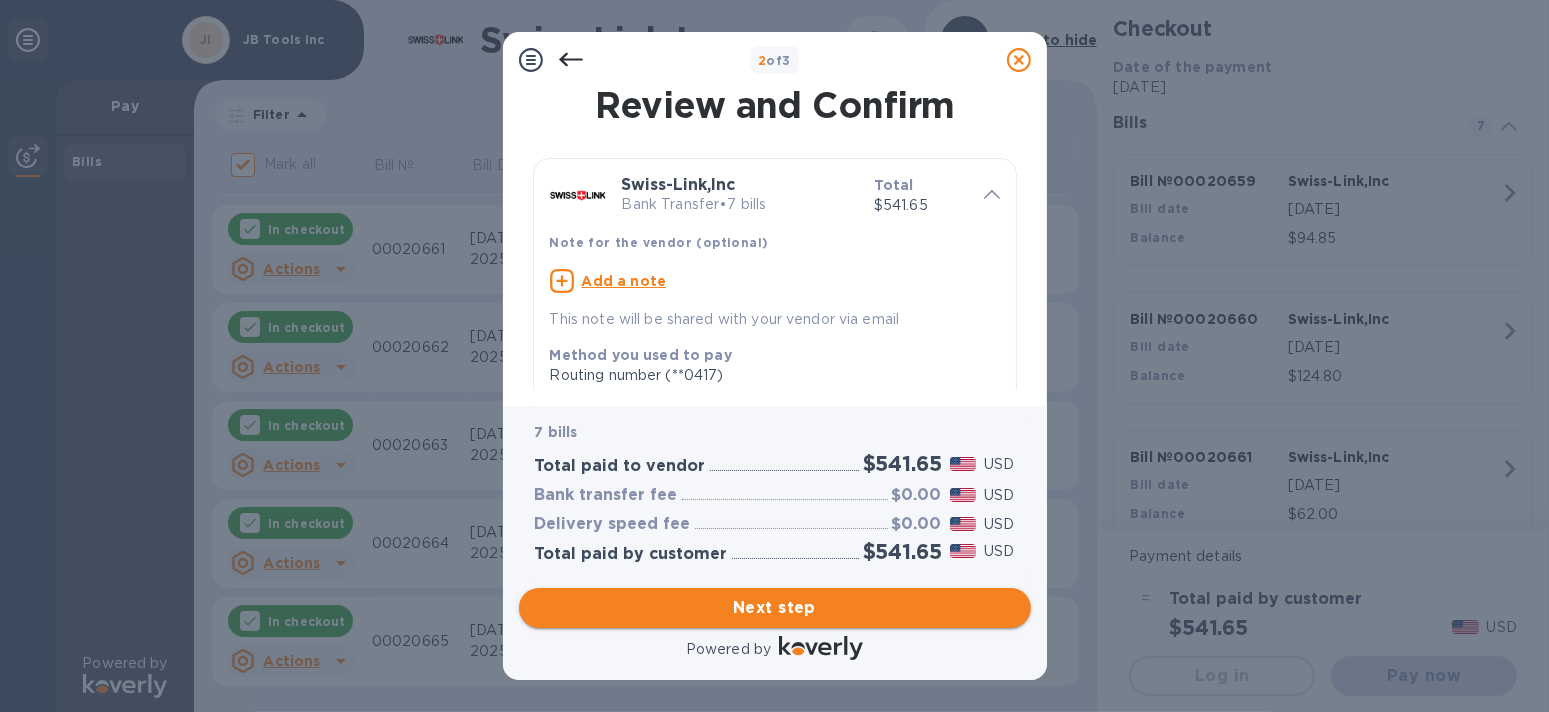 click on "Next step" at bounding box center (775, 608) 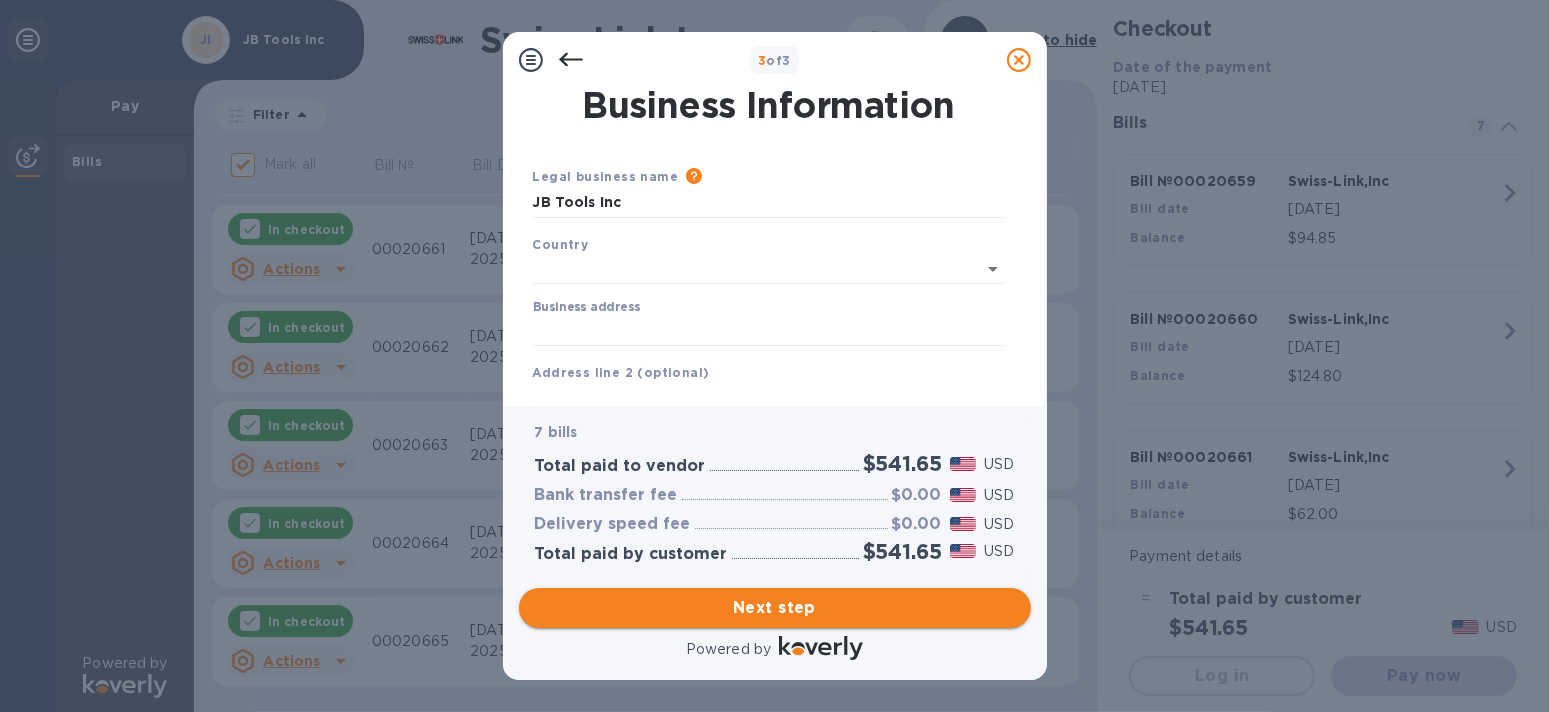 type on "[GEOGRAPHIC_DATA]" 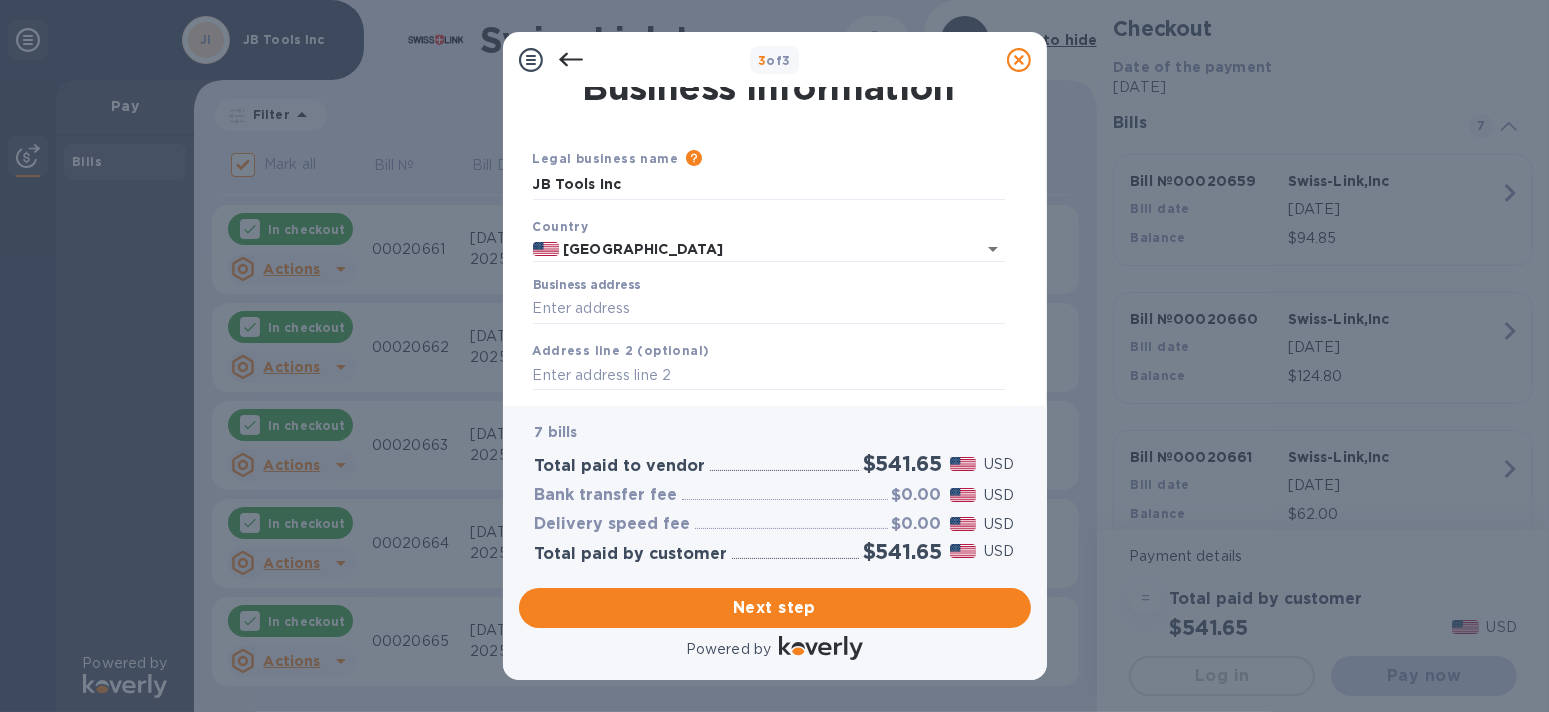 scroll, scrollTop: 0, scrollLeft: 0, axis: both 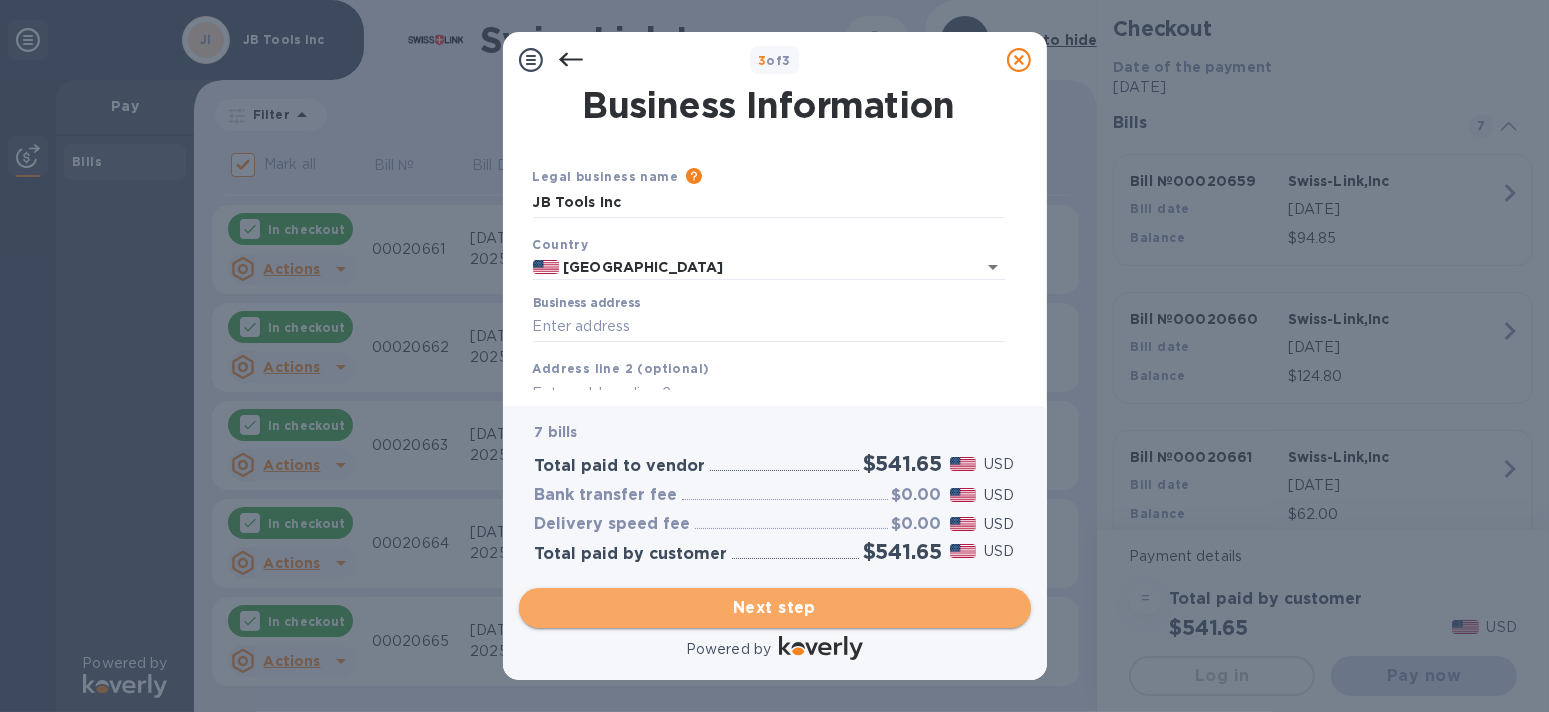 click on "Next step" at bounding box center (775, 608) 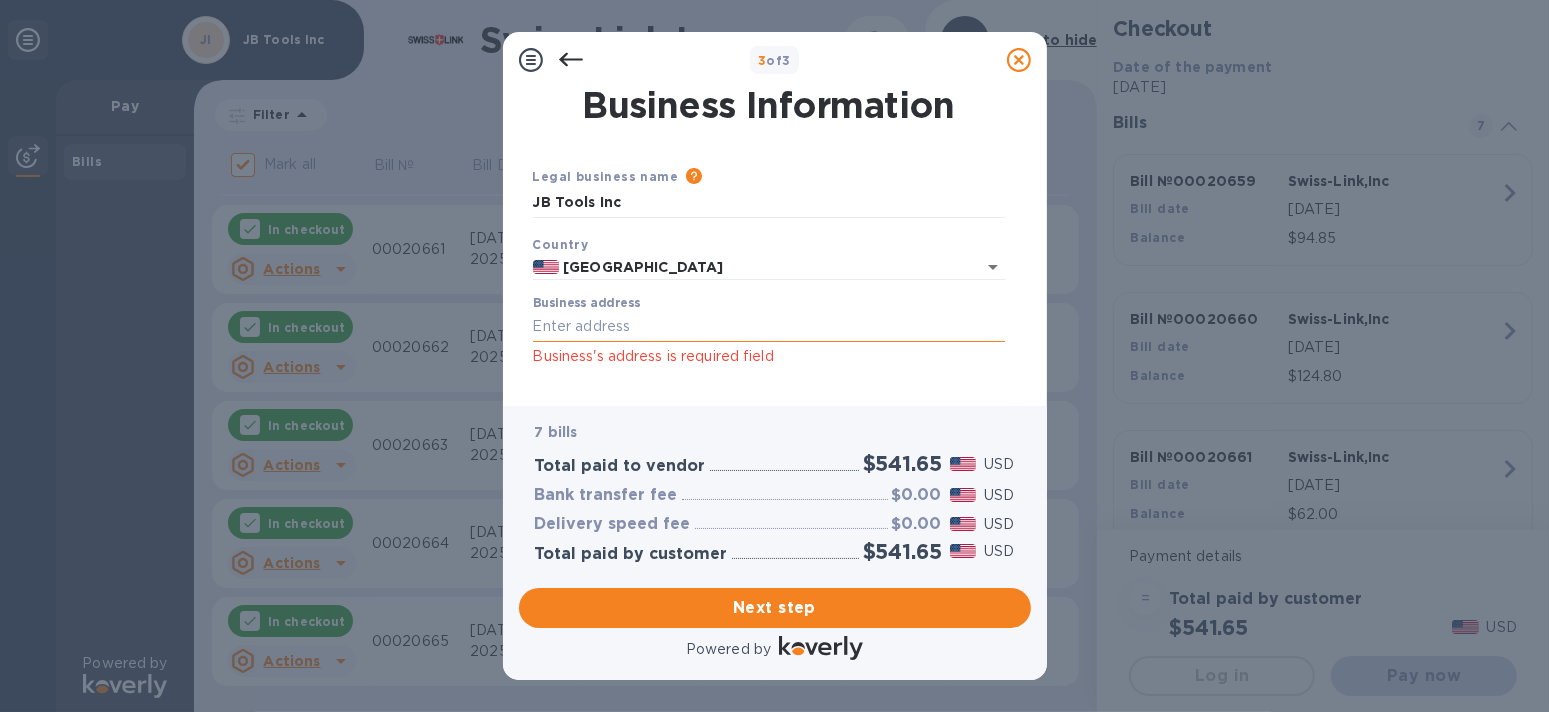 click on "Business address" at bounding box center (769, 327) 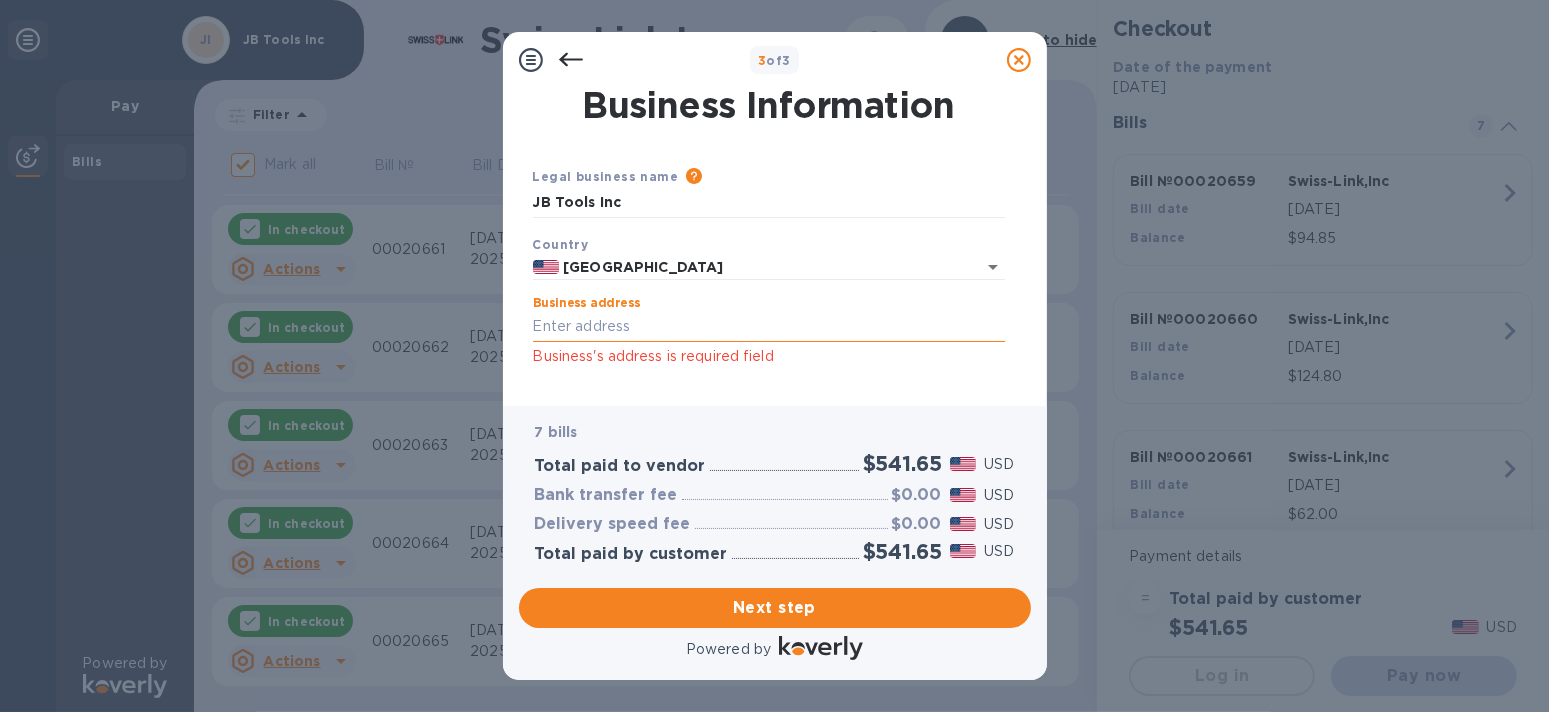type on "[STREET_ADDRESS]" 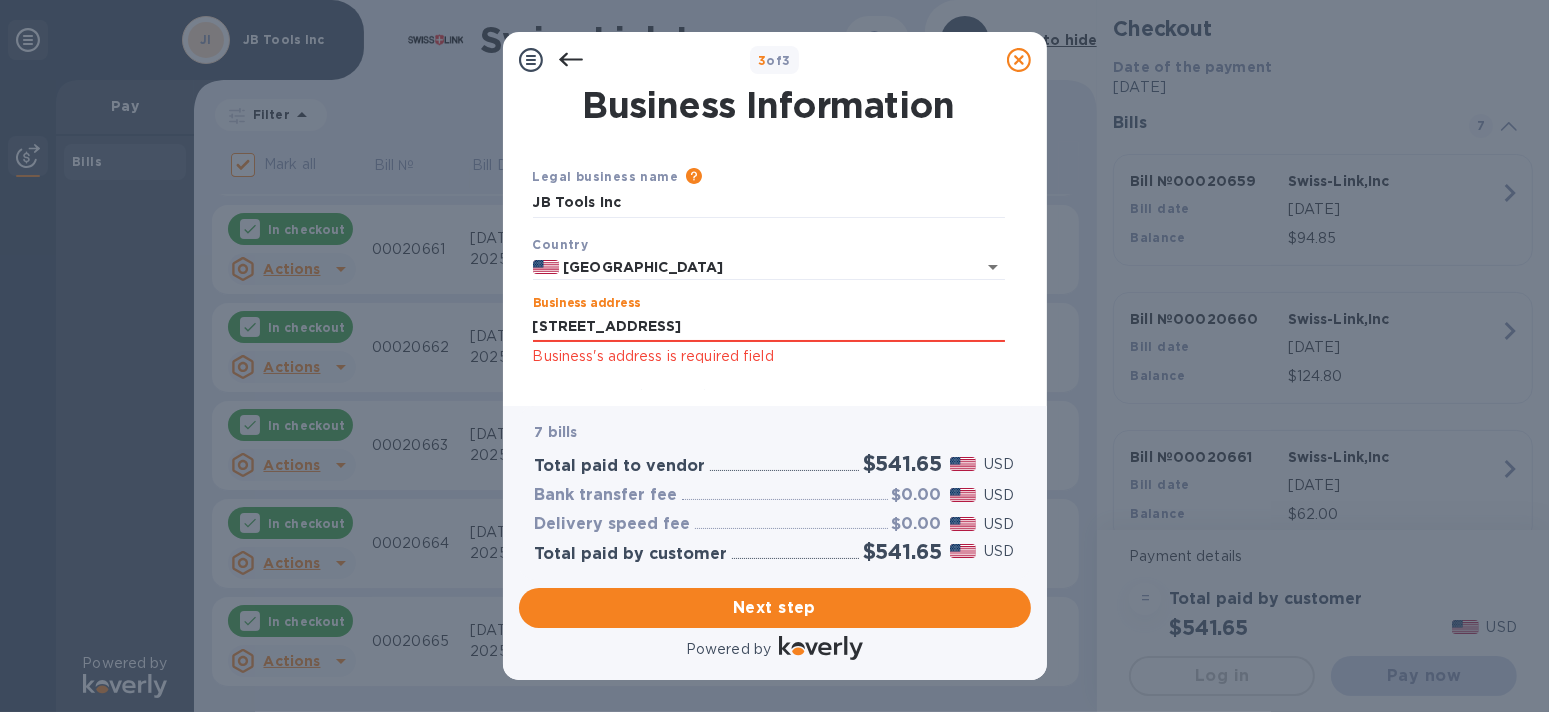 scroll, scrollTop: 346, scrollLeft: 0, axis: vertical 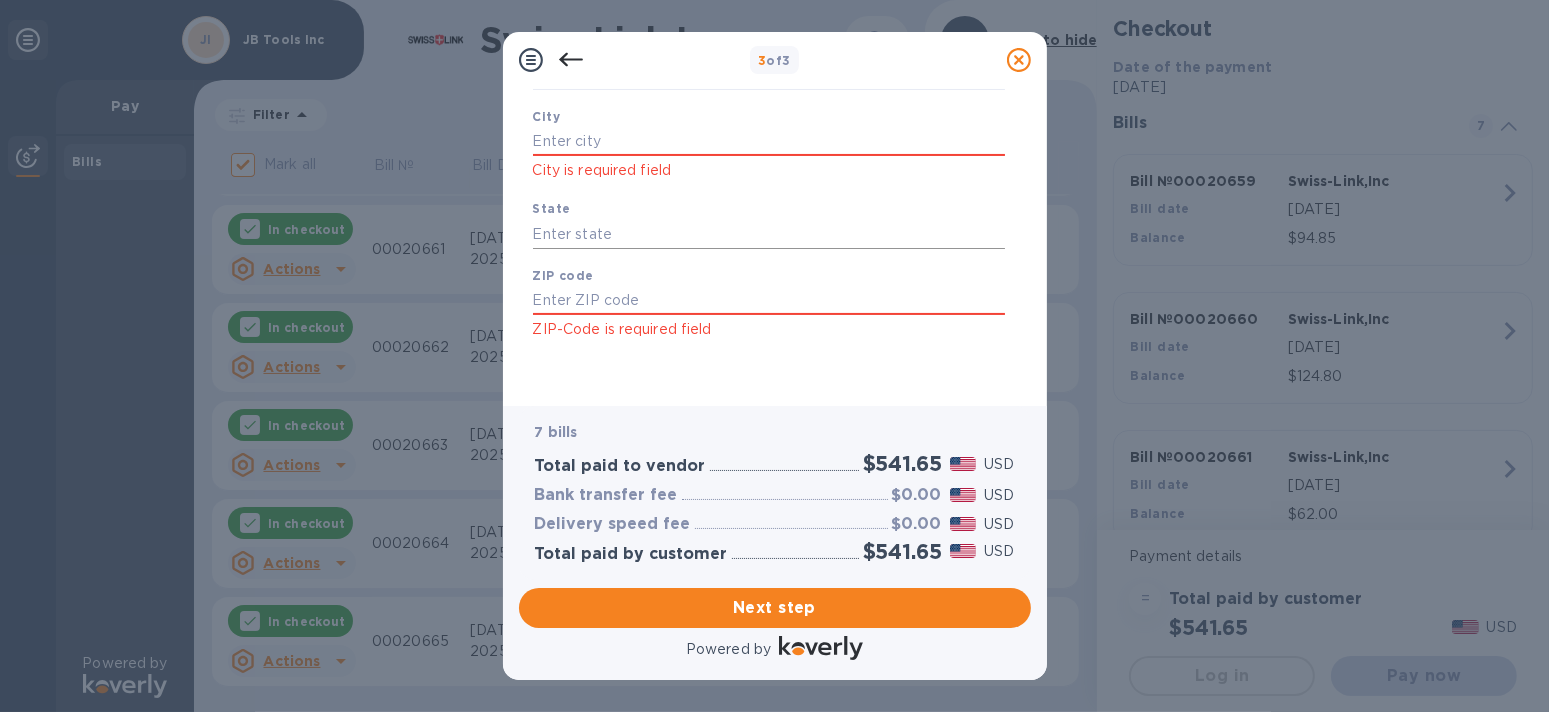 click at bounding box center [769, 234] 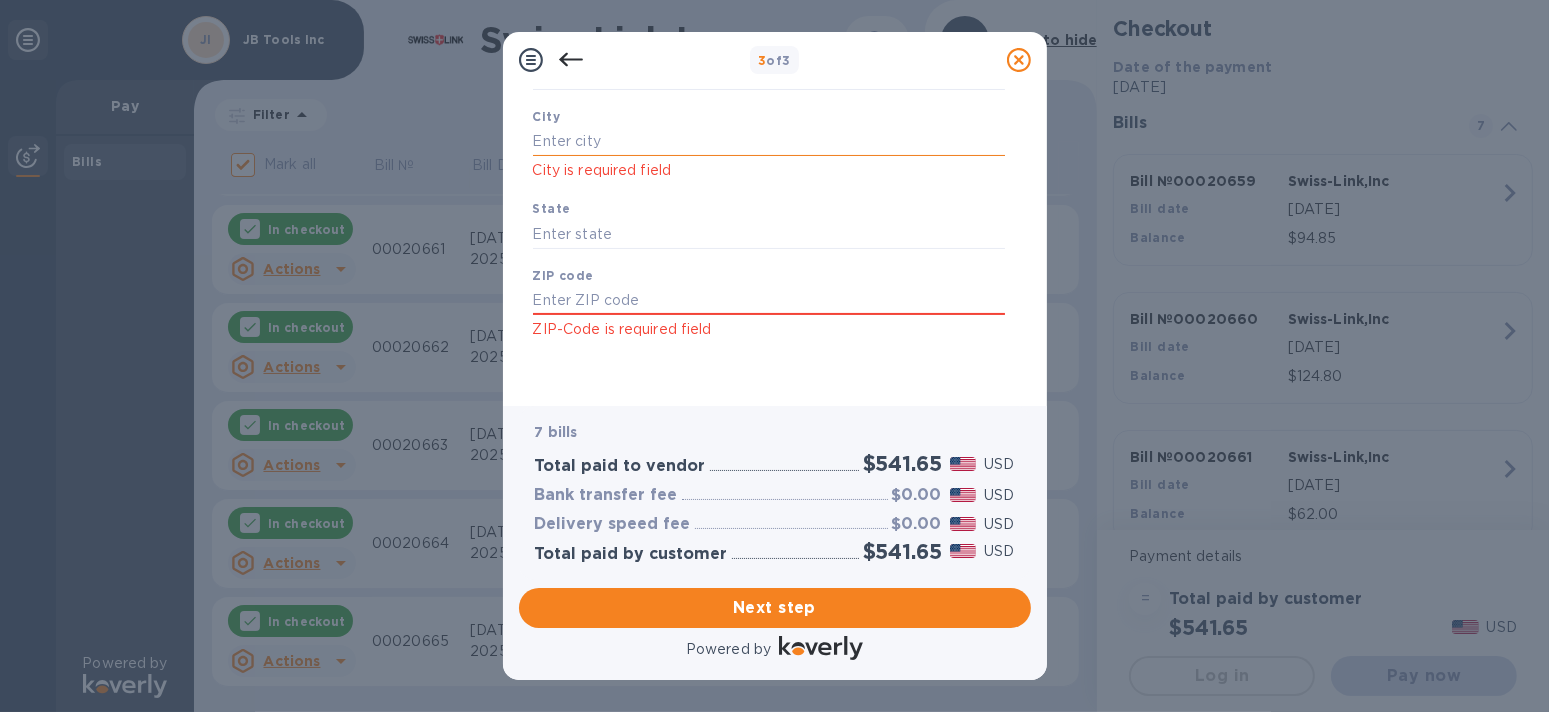 click at bounding box center (769, 141) 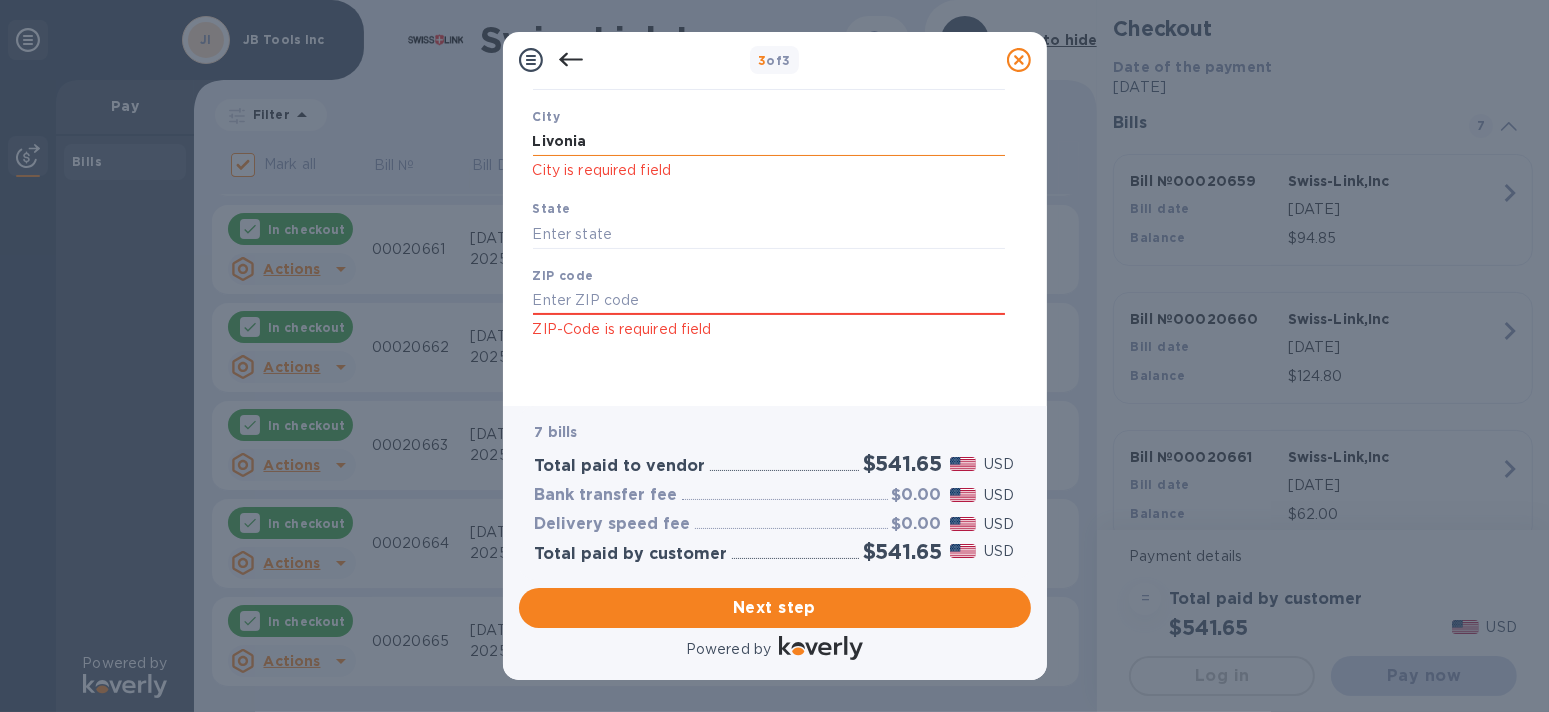 type on "Livonia" 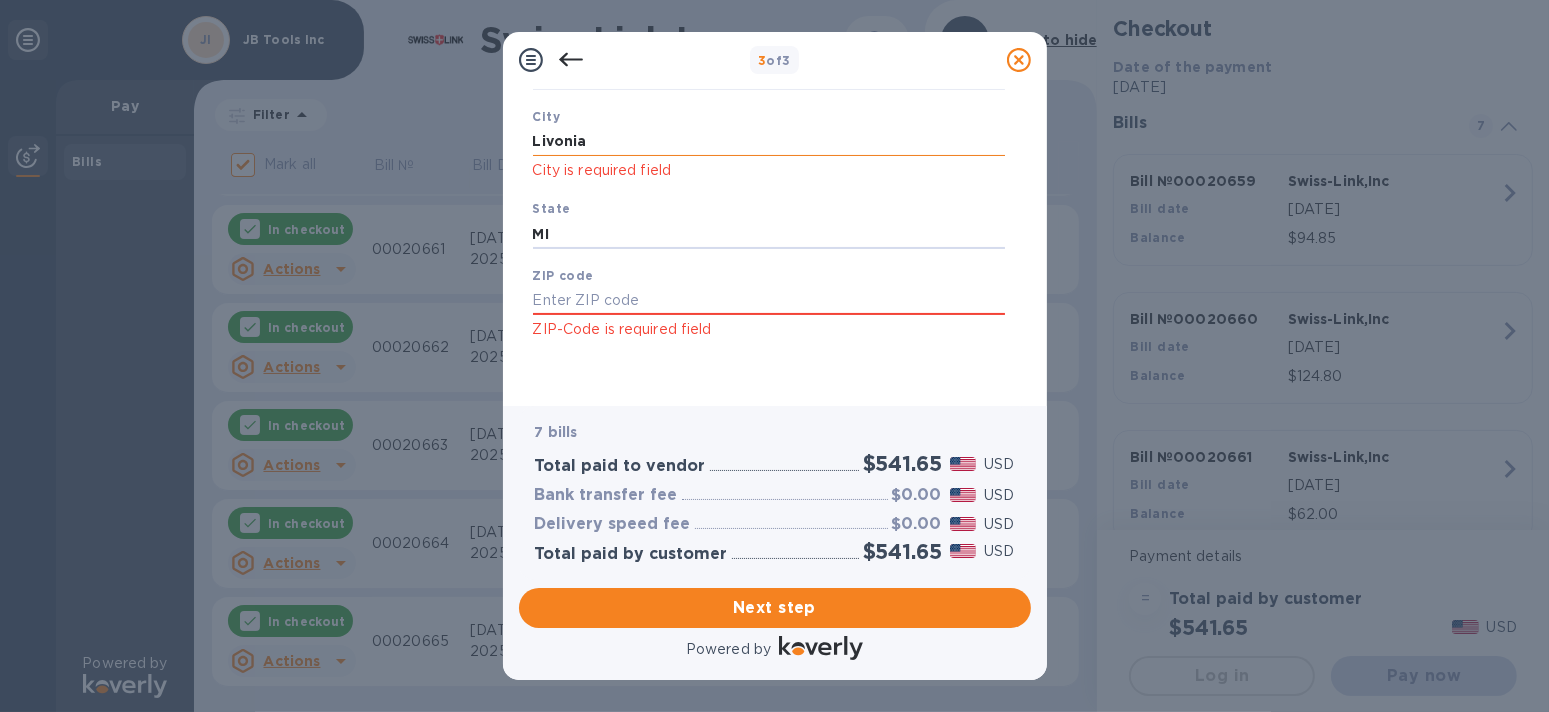 type on "MI" 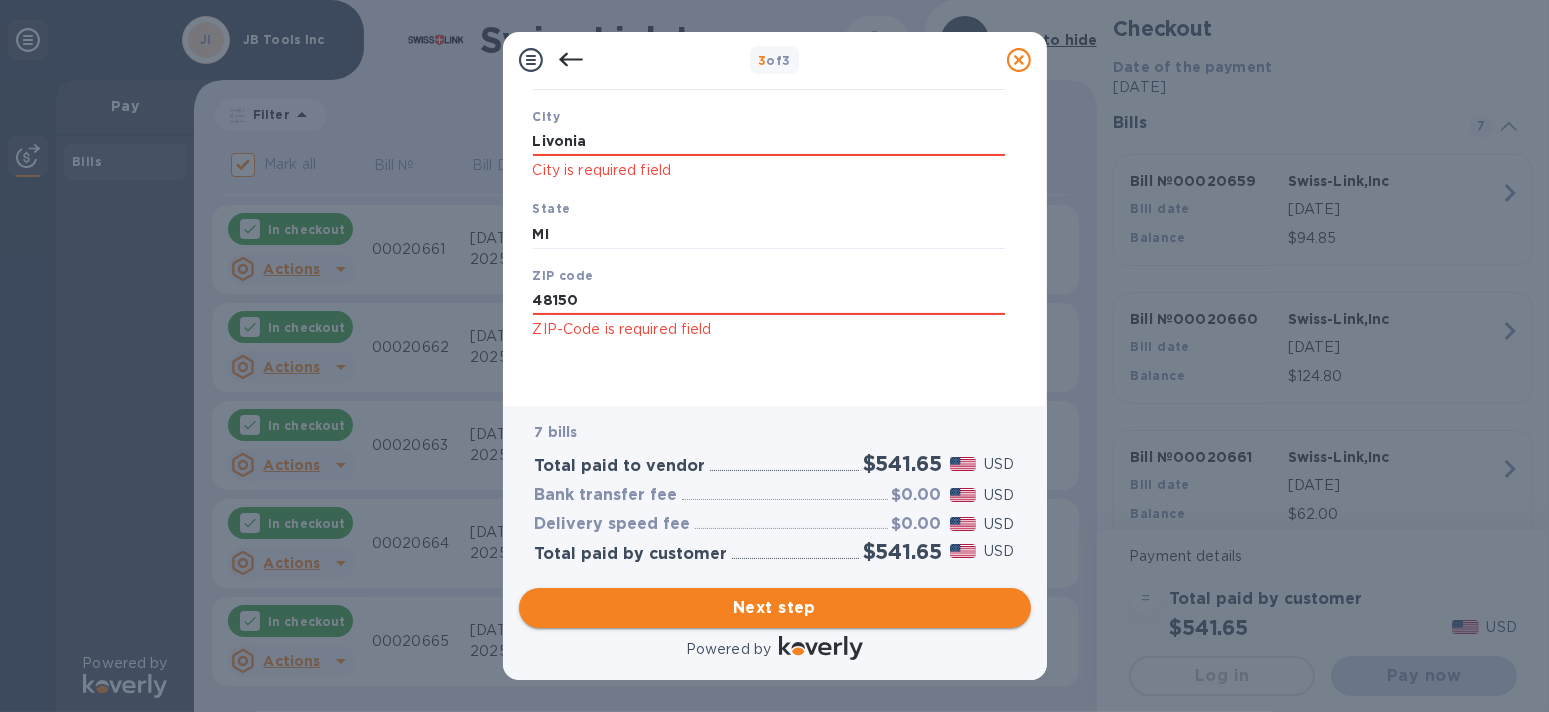 type on "48150" 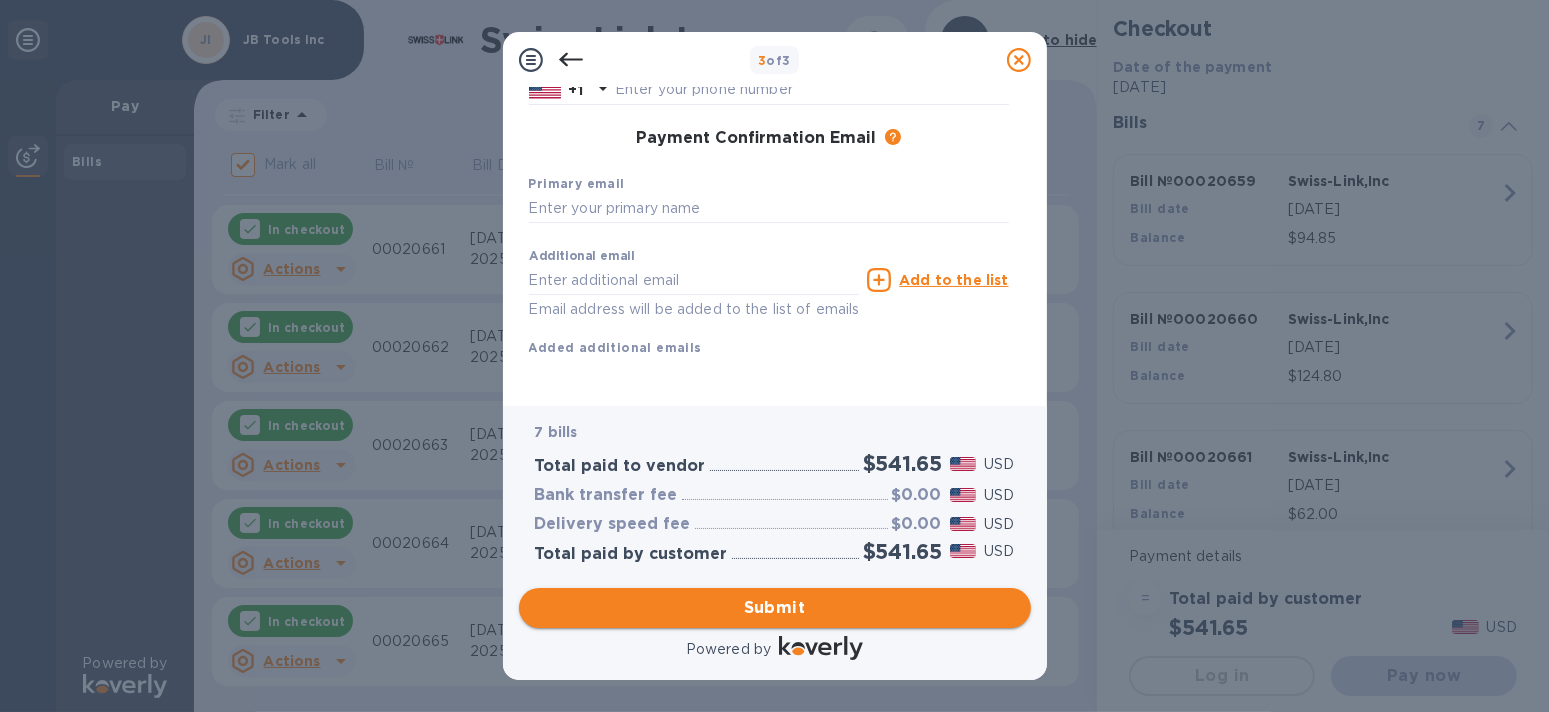 scroll, scrollTop: 315, scrollLeft: 0, axis: vertical 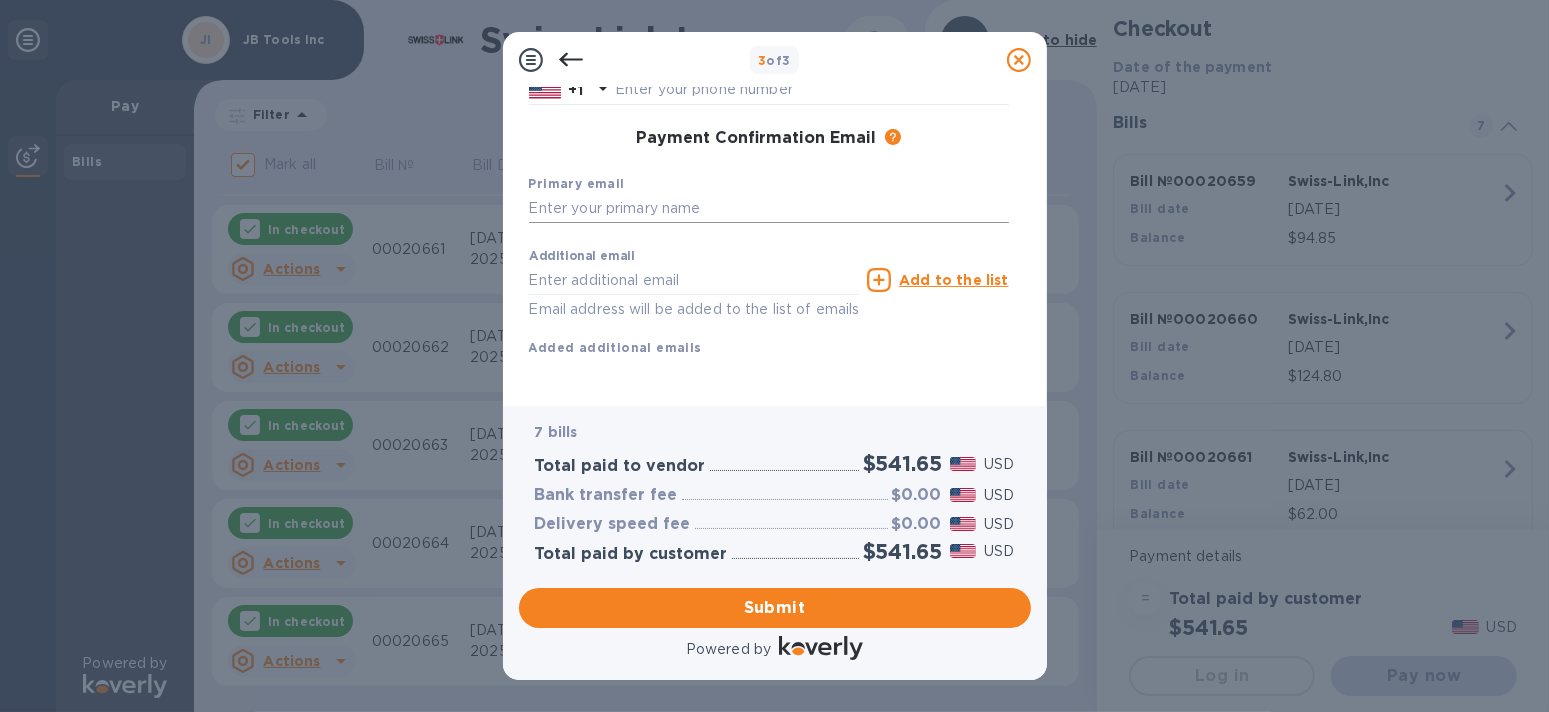 click at bounding box center [769, 209] 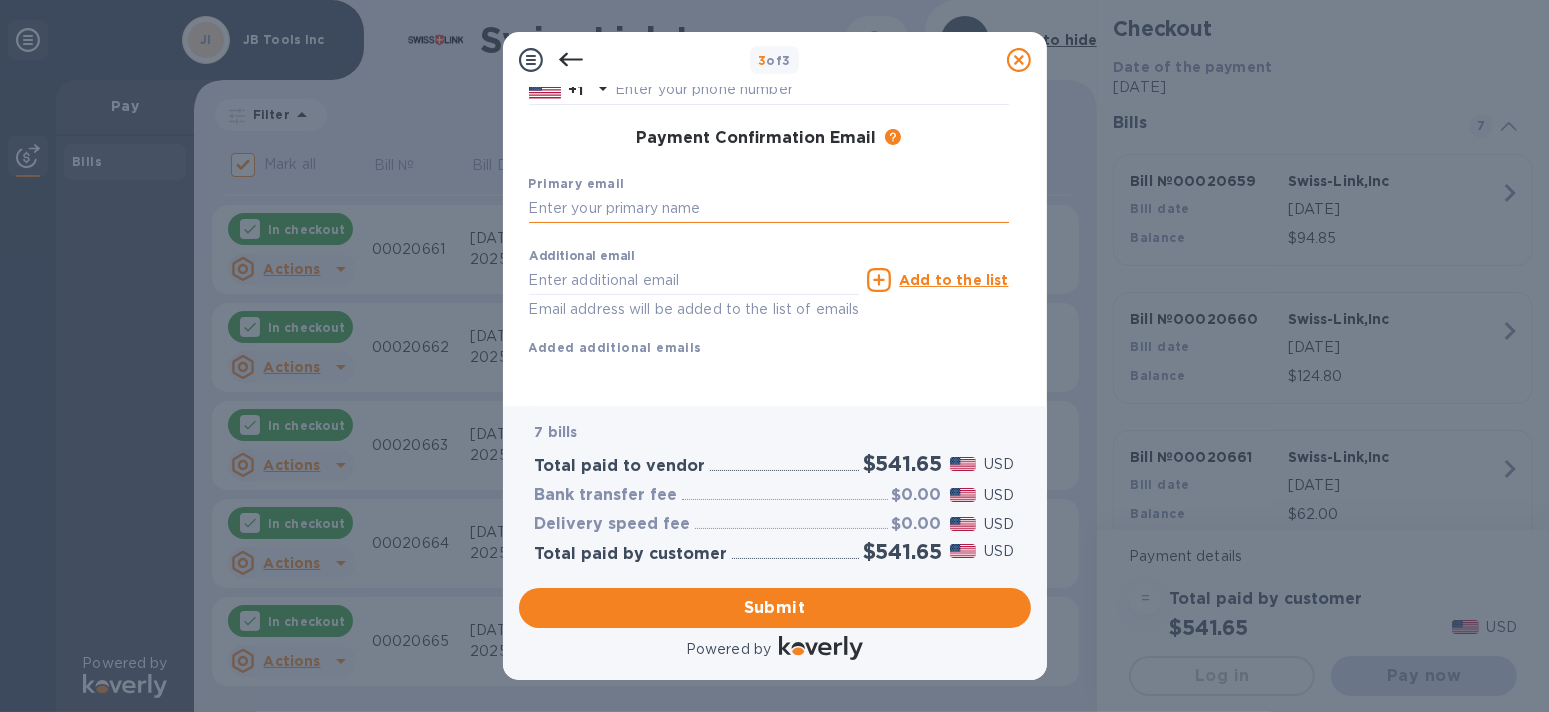 click at bounding box center [769, 209] 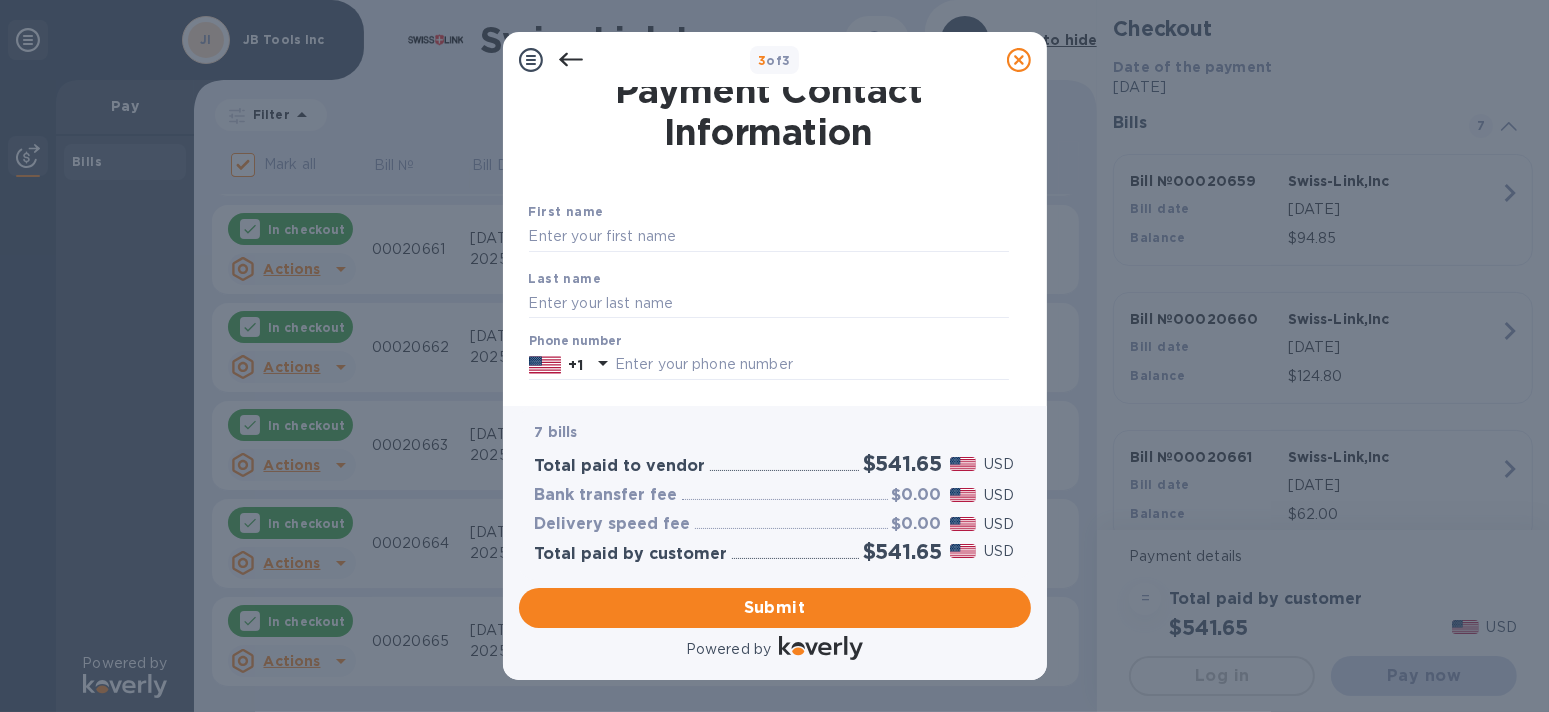 scroll, scrollTop: 0, scrollLeft: 0, axis: both 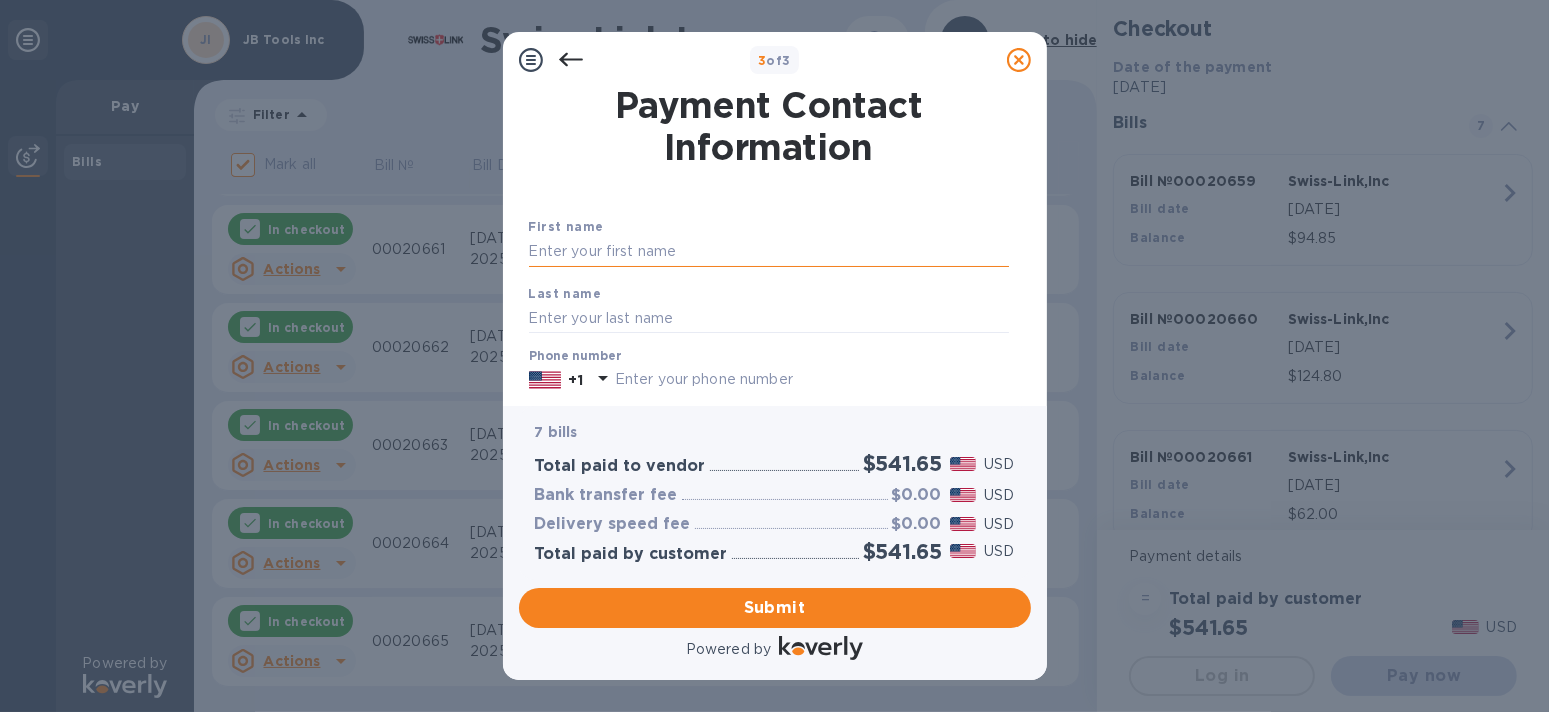 click at bounding box center [769, 252] 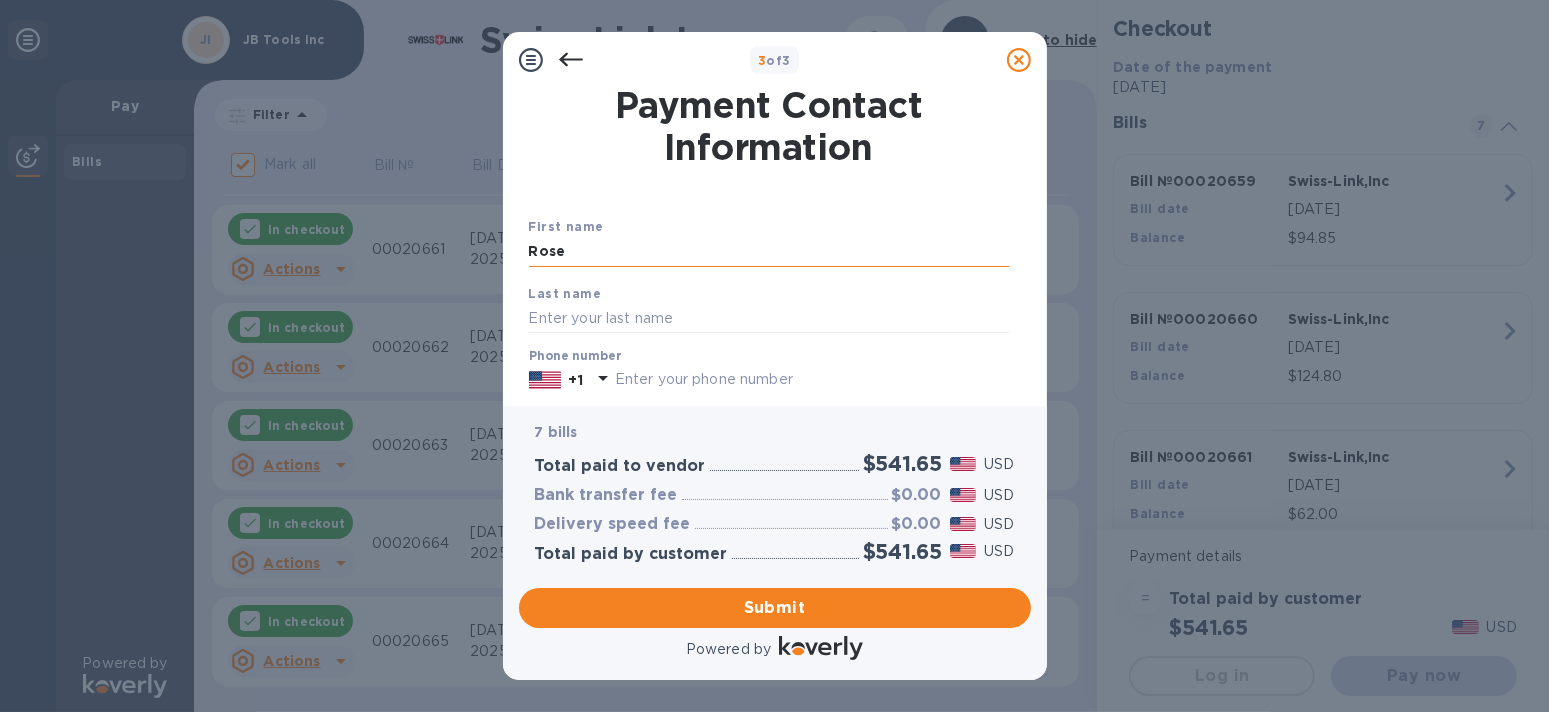 type on "[PERSON_NAME]" 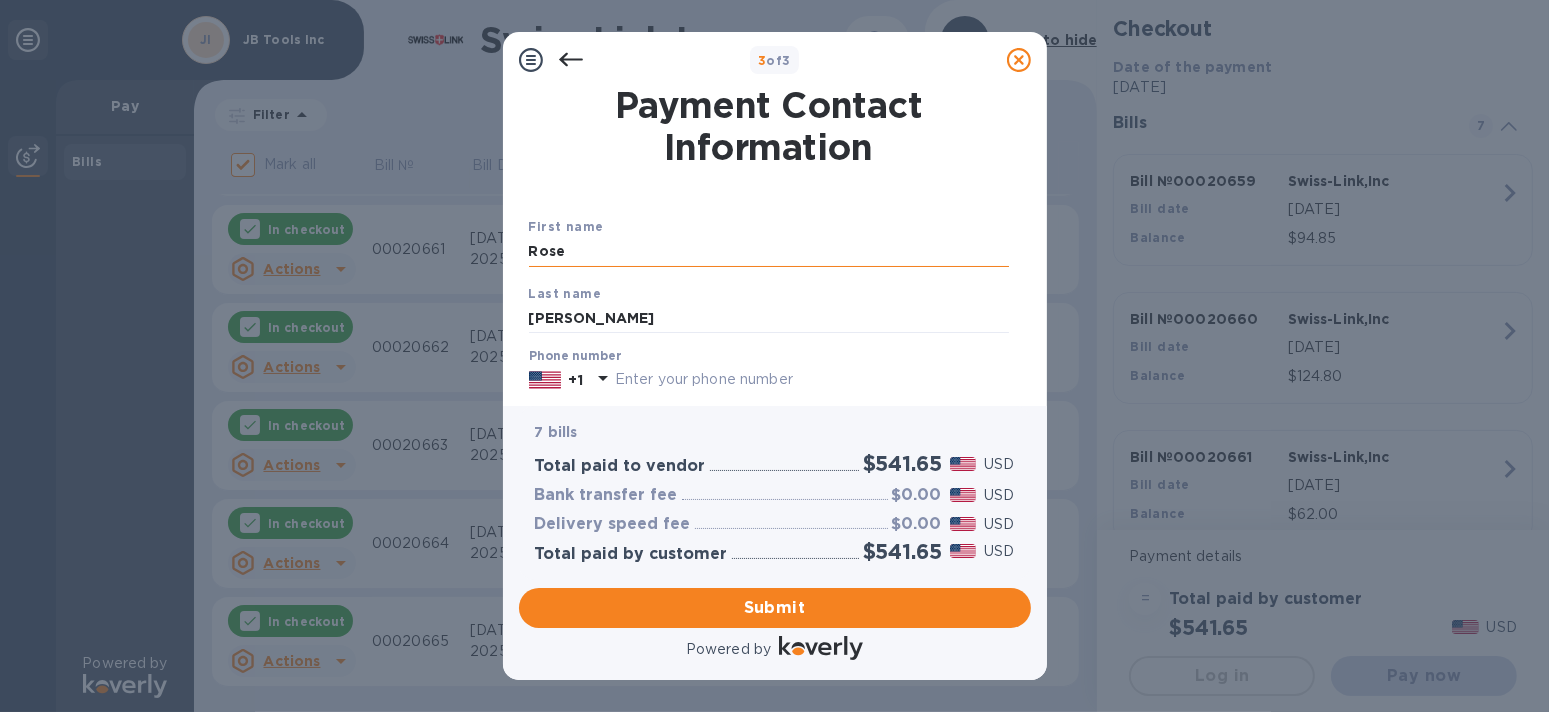 type on "2486722115" 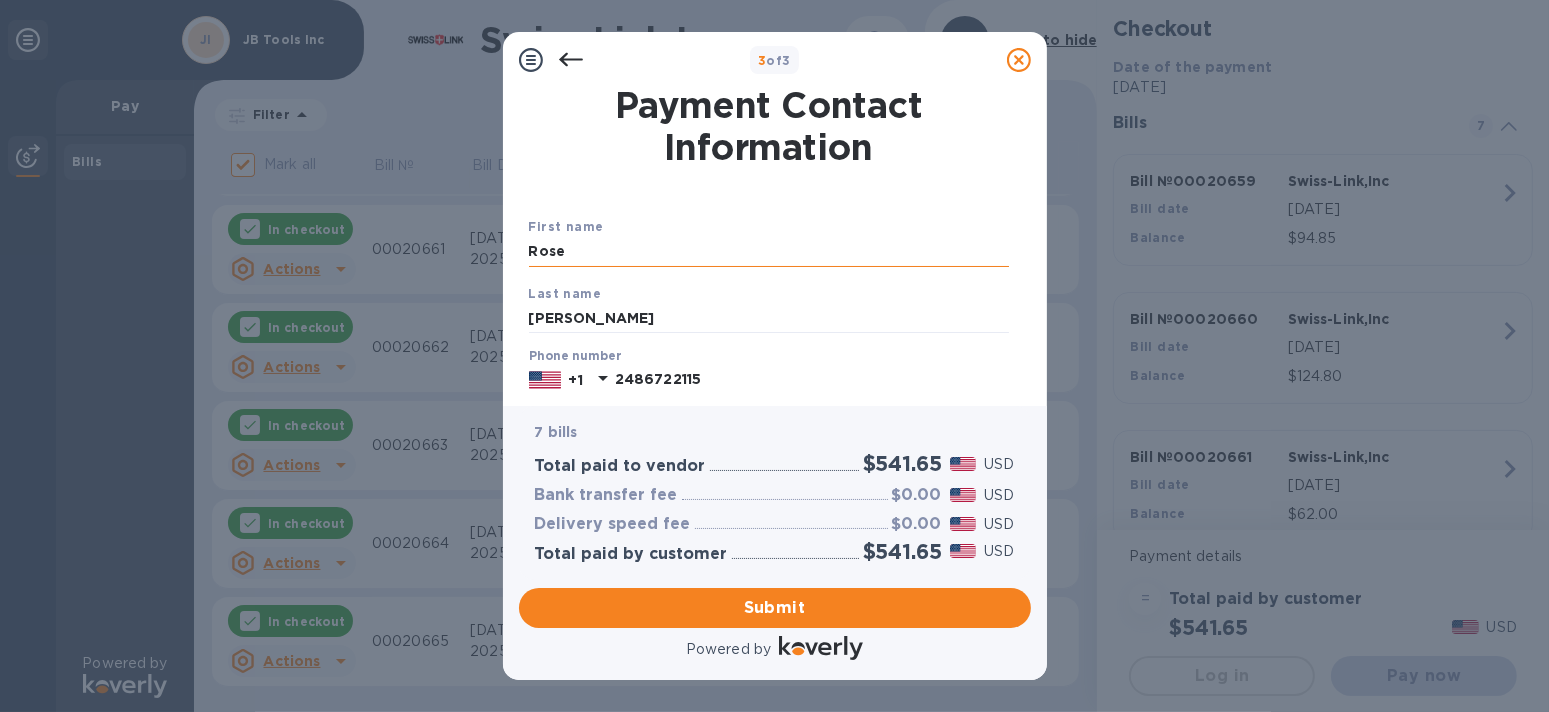 type on "[EMAIL_ADDRESS][DOMAIN_NAME]" 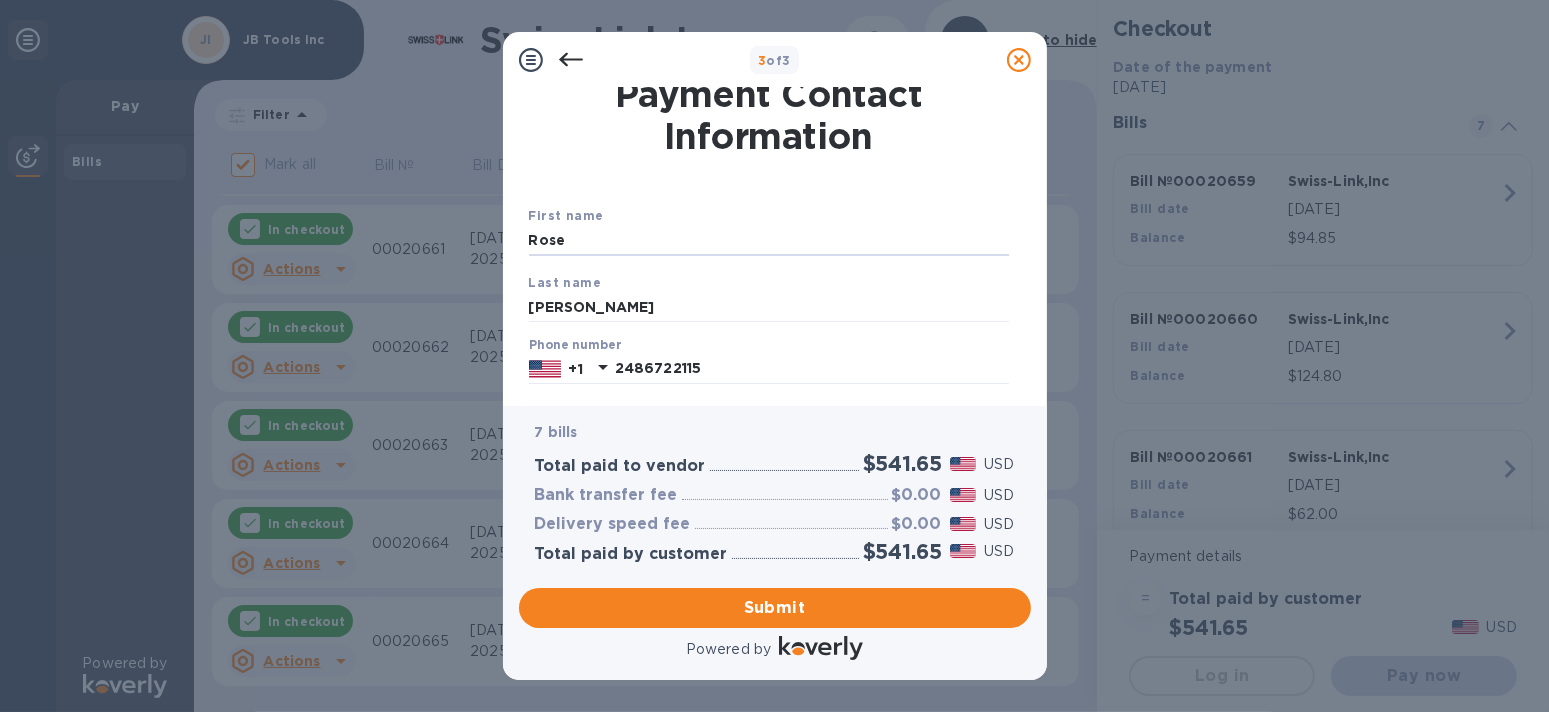 scroll, scrollTop: 0, scrollLeft: 0, axis: both 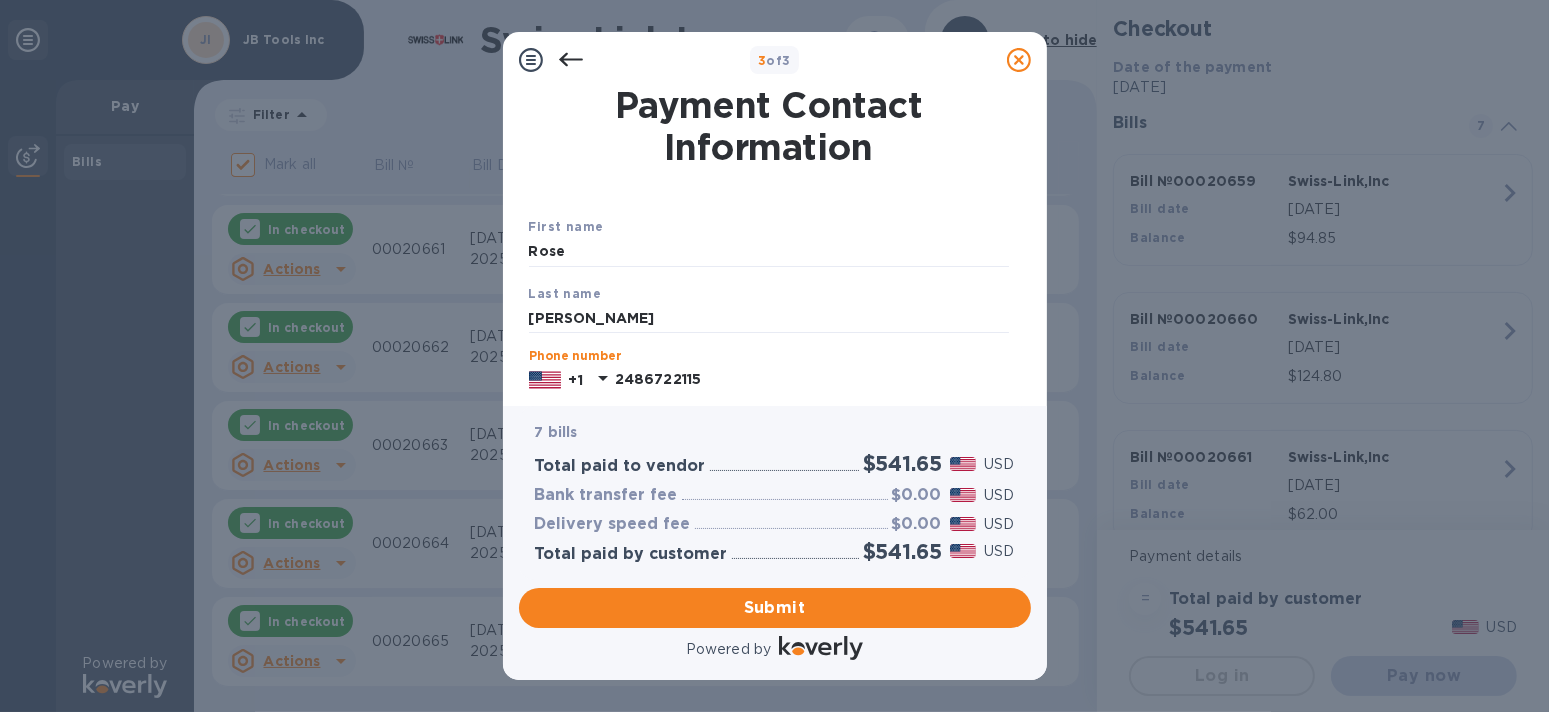 click on "2486722115" at bounding box center (812, 380) 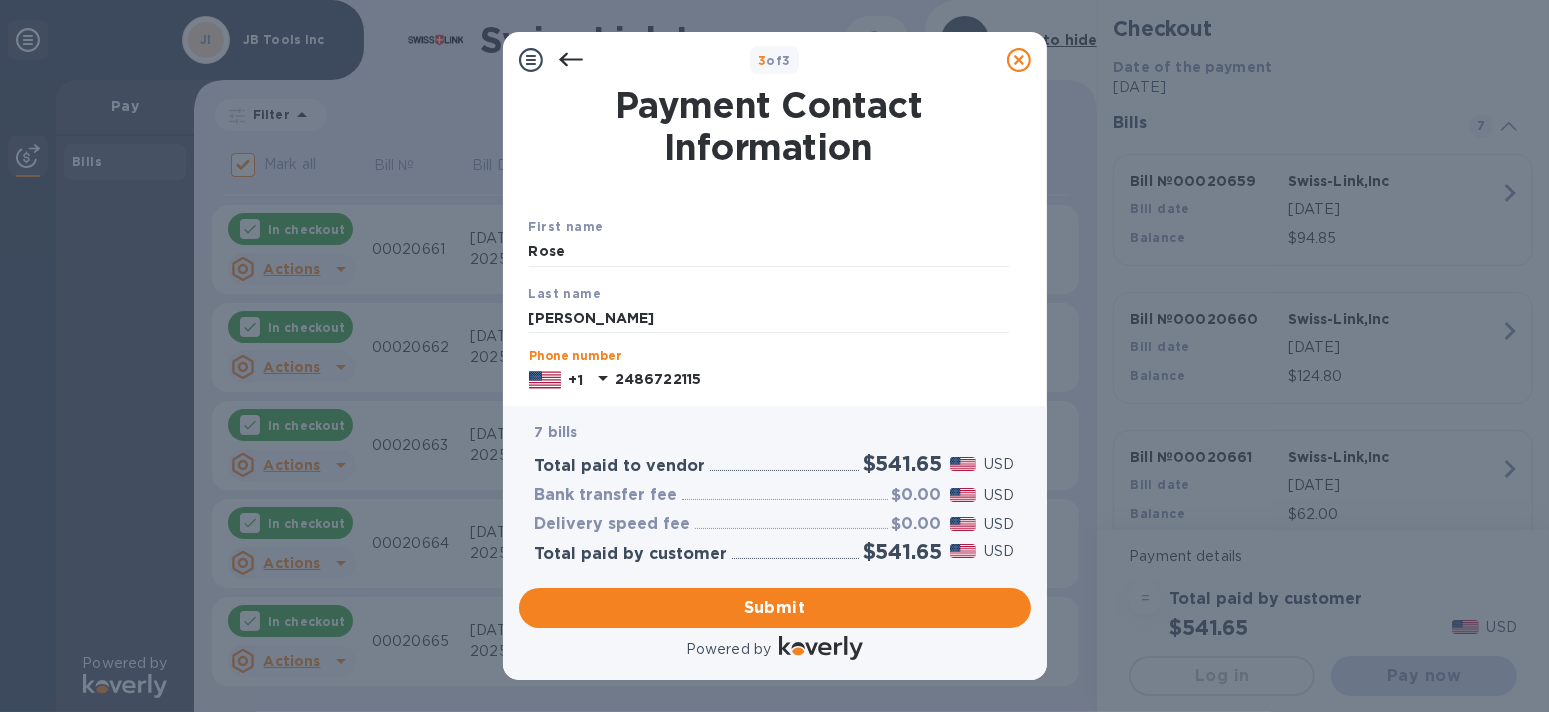 type on "7347446449" 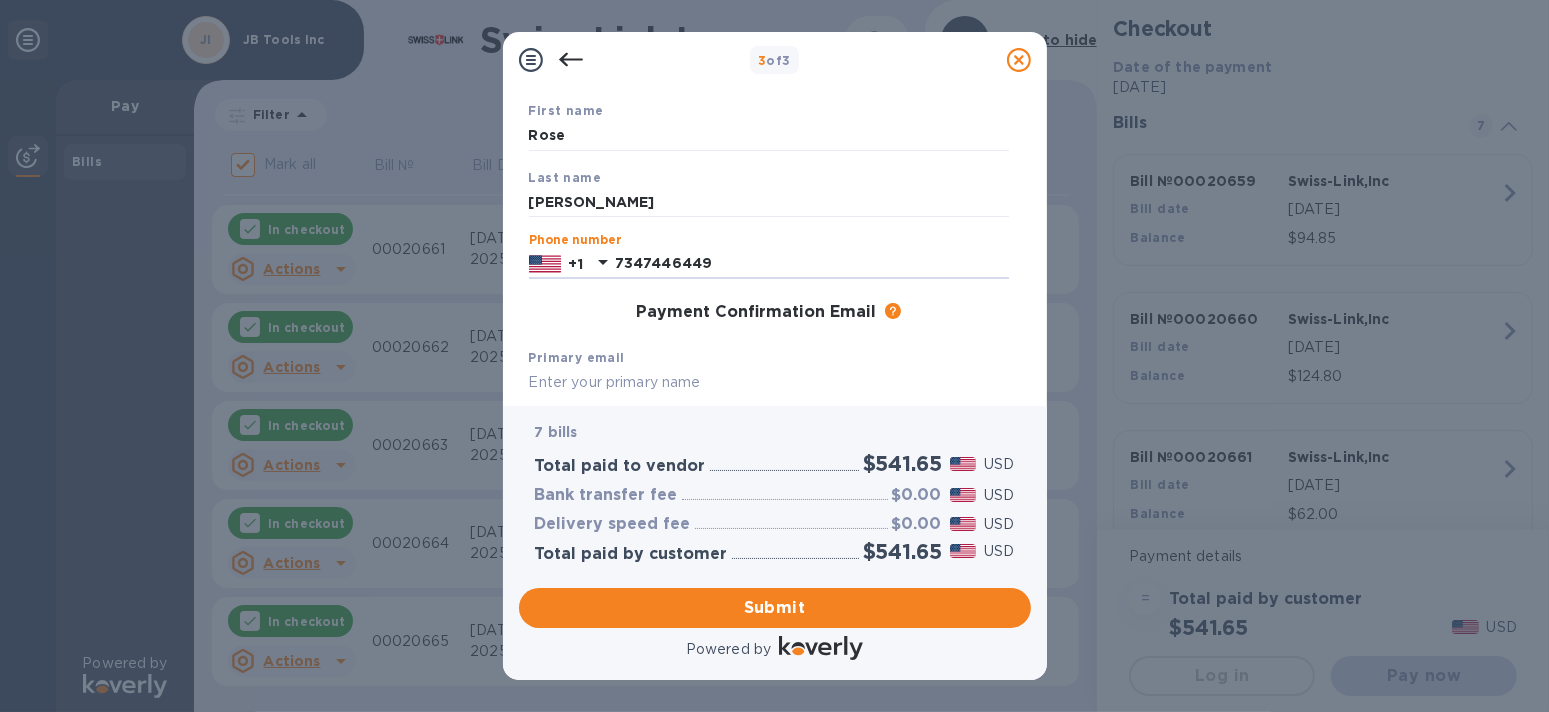 scroll, scrollTop: 115, scrollLeft: 0, axis: vertical 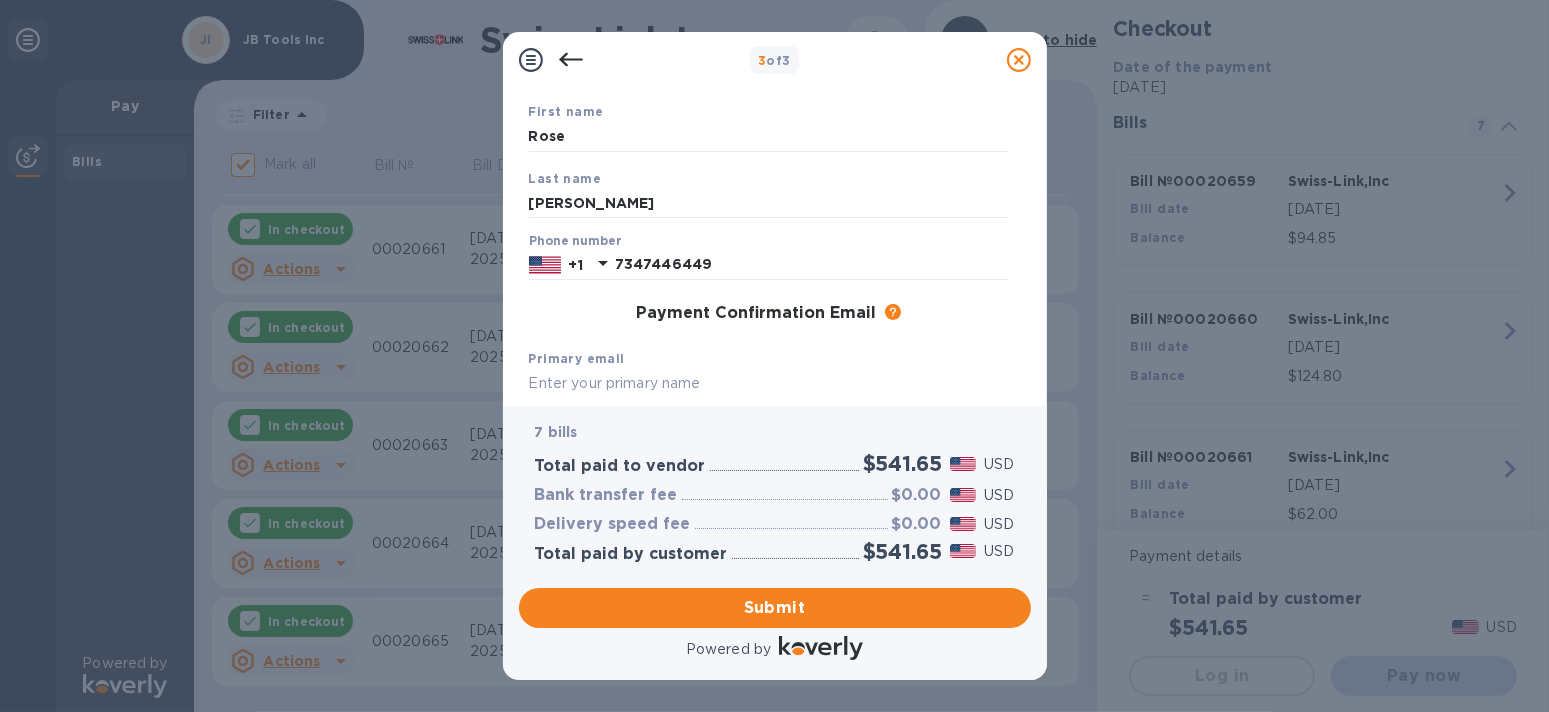 click at bounding box center [769, 384] 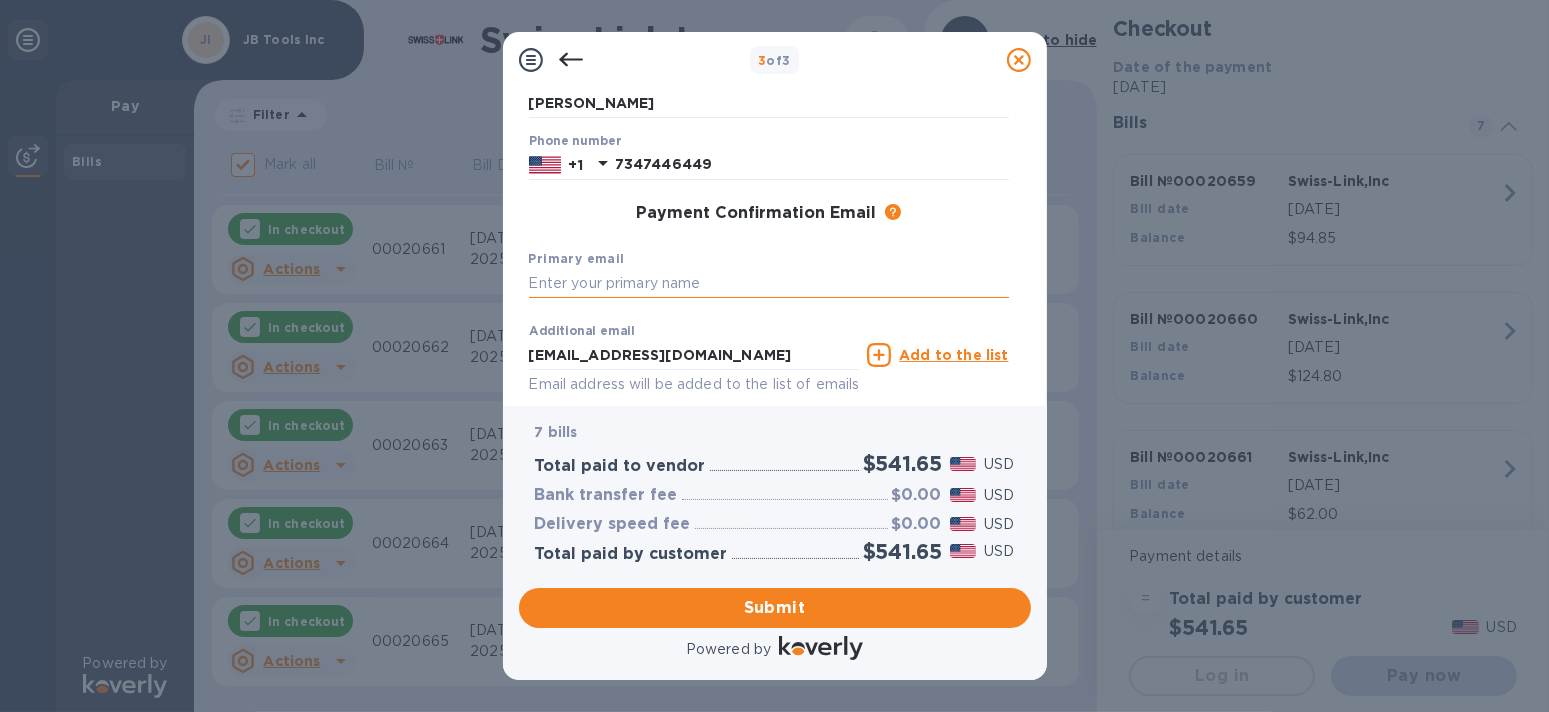 click at bounding box center [769, 284] 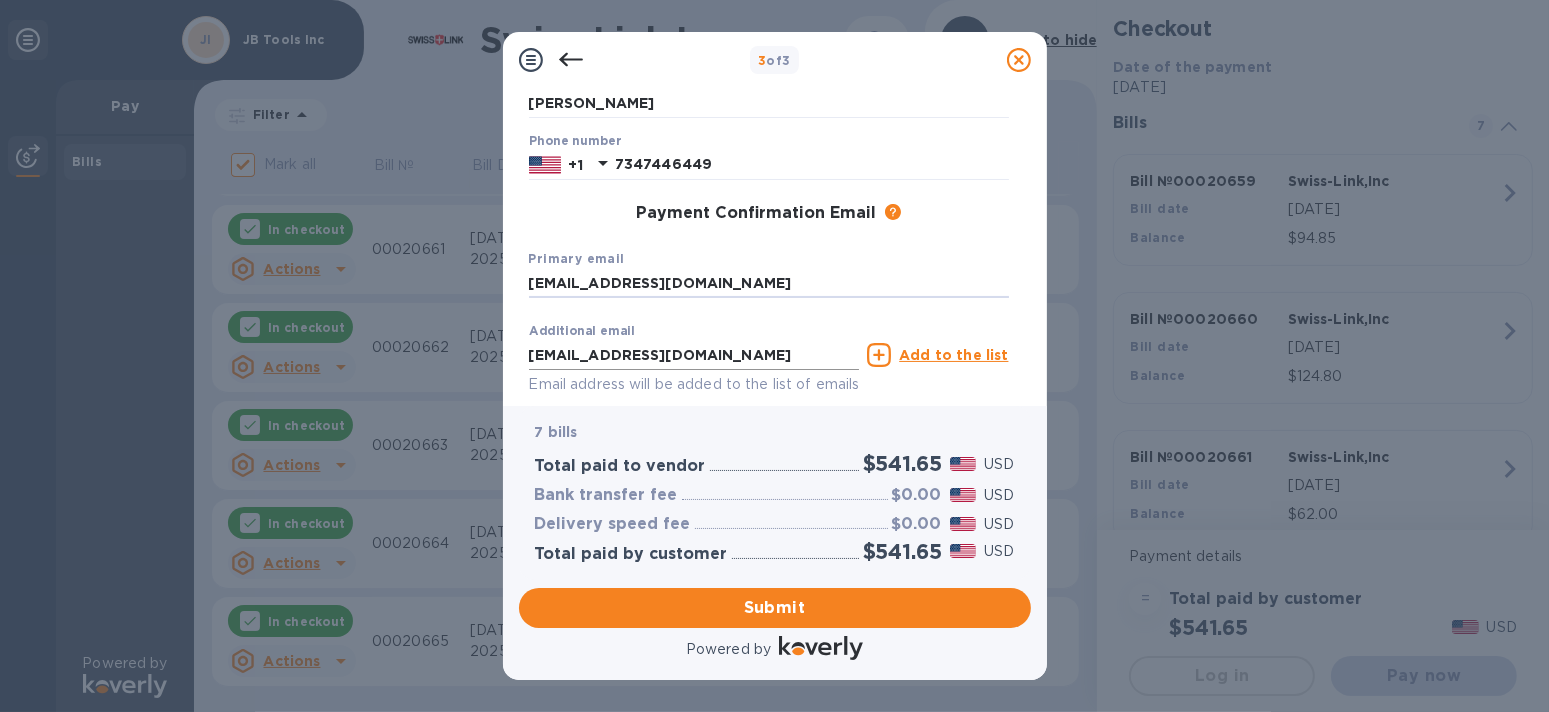 type on "[EMAIL_ADDRESS][DOMAIN_NAME]" 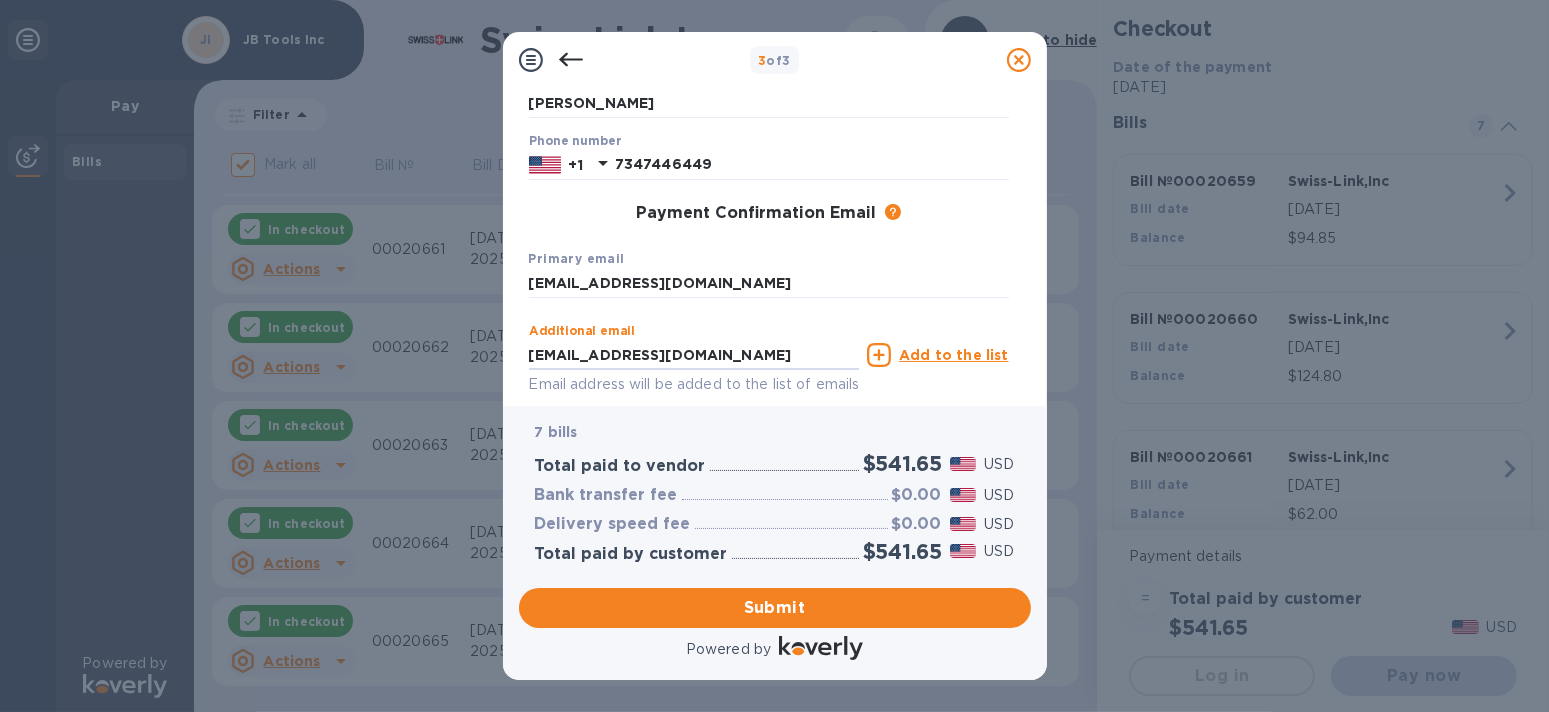 drag, startPoint x: 690, startPoint y: 358, endPoint x: 370, endPoint y: 357, distance: 320.00156 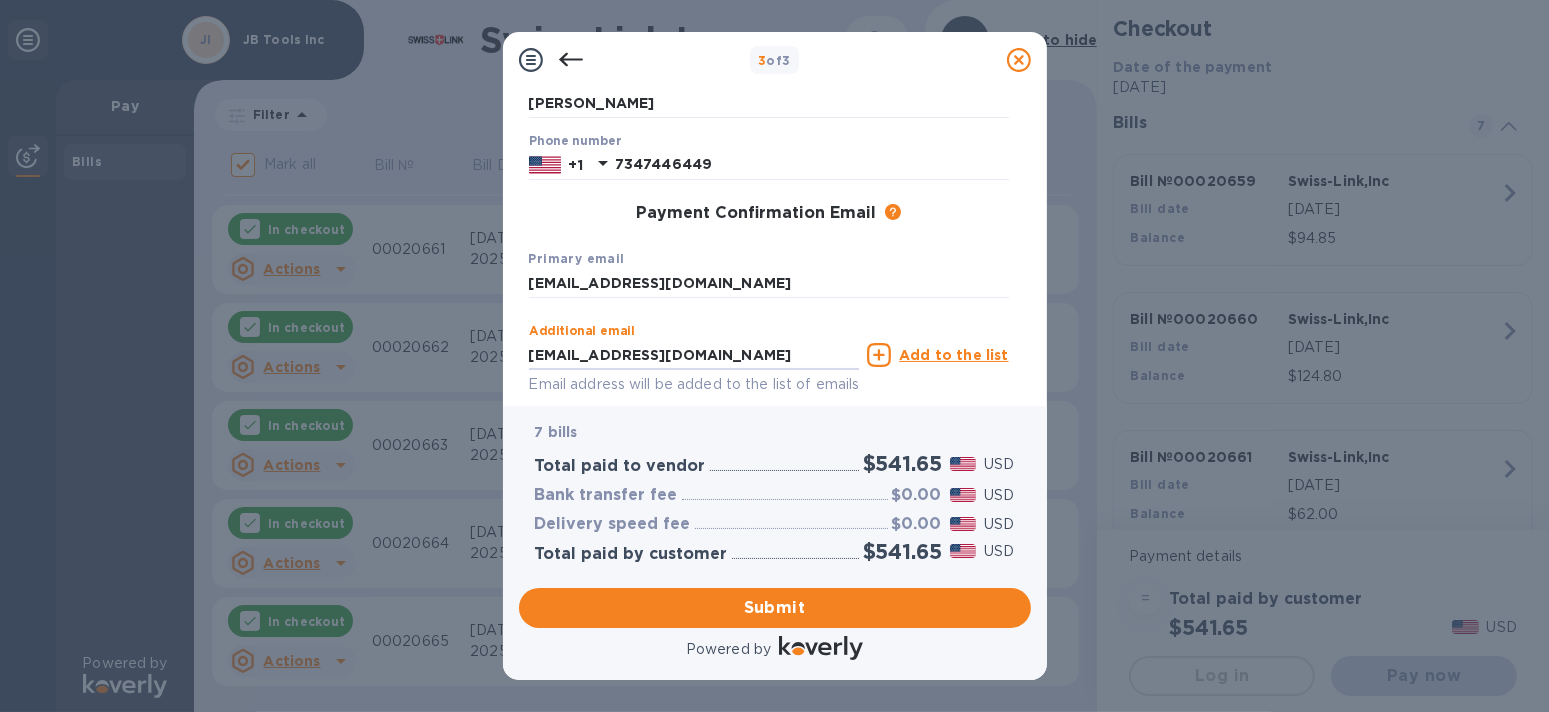 click on "3  of  3 Payment Contact Information First name [PERSON_NAME] Last name [PERSON_NAME] Phone number [PHONE_NUMBER] Payment Confirmation Email The added email addresses will be used to send the payment confirmation. Primary email [EMAIL_ADDRESS][DOMAIN_NAME] Additional email [EMAIL_ADDRESS][DOMAIN_NAME] Email address will be added to the list of emails Add to the list Added additional emails Submit 7 bills Total paid to vendor $541.65 USD Bank transfer fee $0.00 USD Delivery speed fee $0.00 USD Total paid by customer $541.65 USD Submit Powered by" at bounding box center (774, 356) 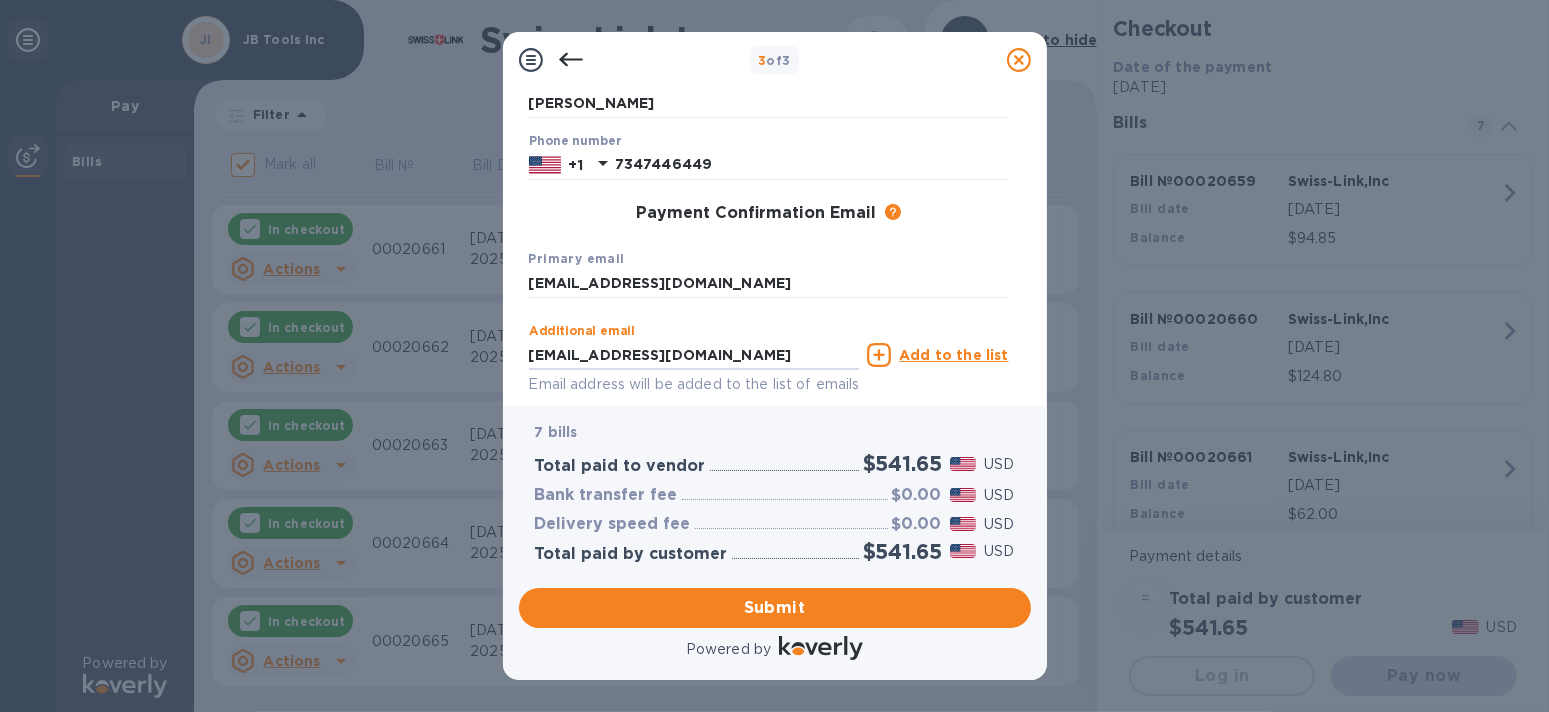 type on "[EMAIL_ADDRESS][DOMAIN_NAME]" 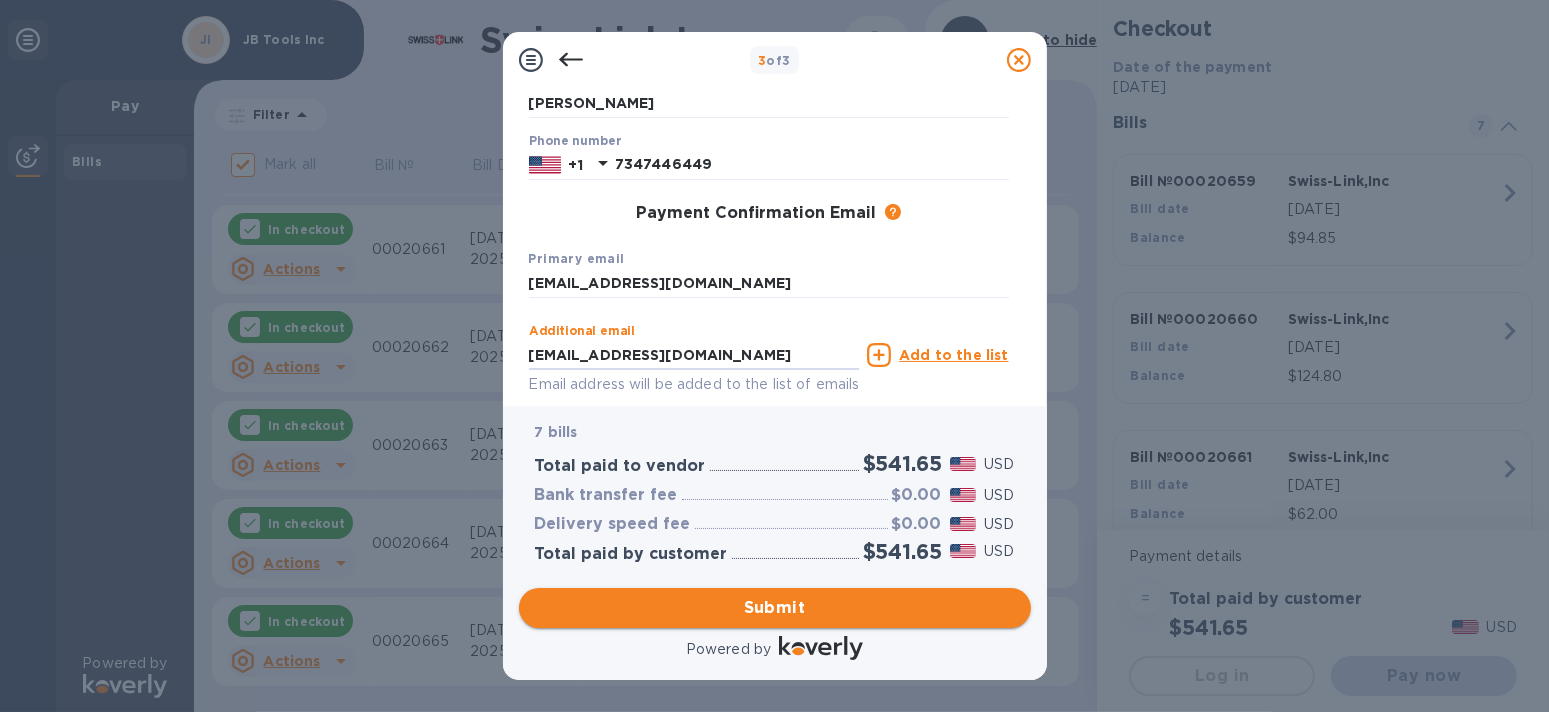 click on "Submit" at bounding box center [775, 608] 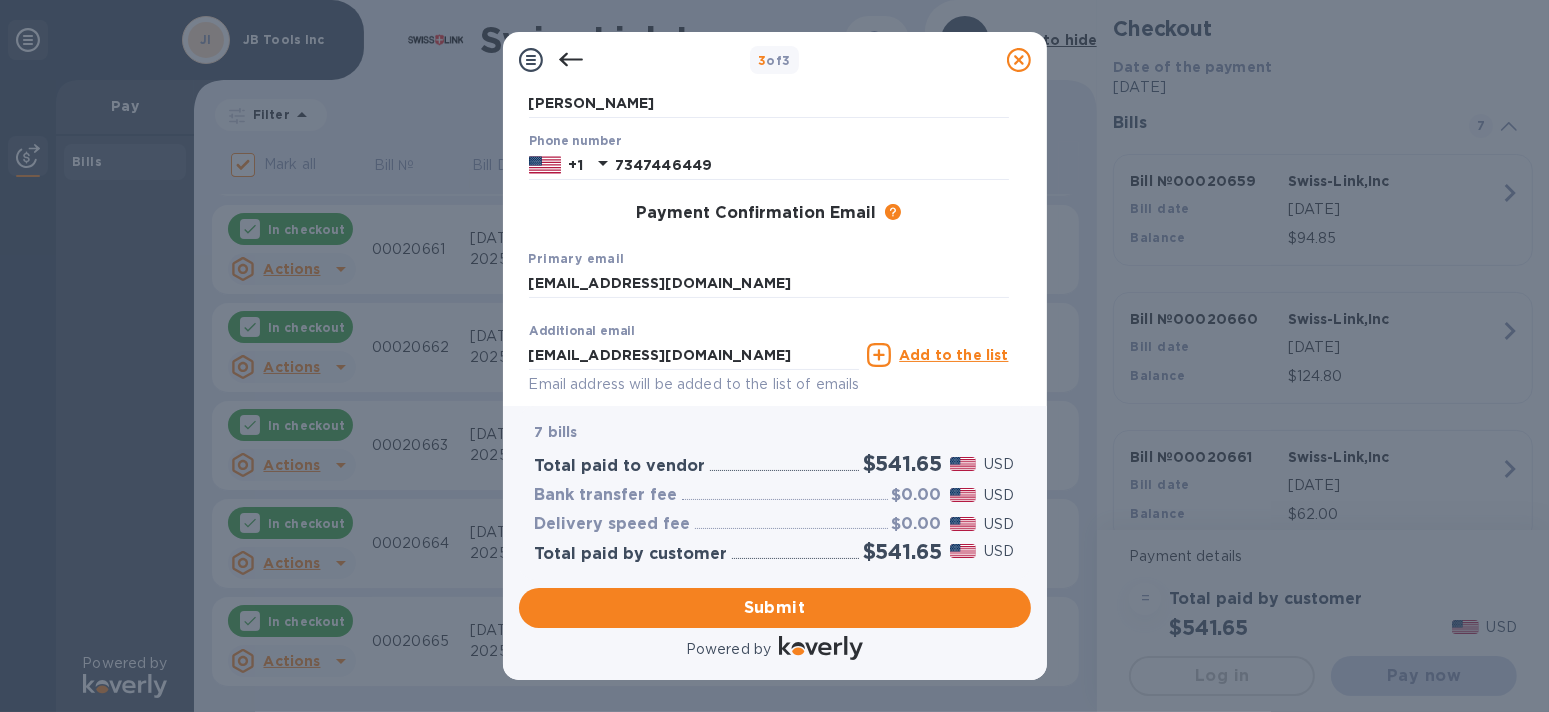 scroll, scrollTop: 0, scrollLeft: 0, axis: both 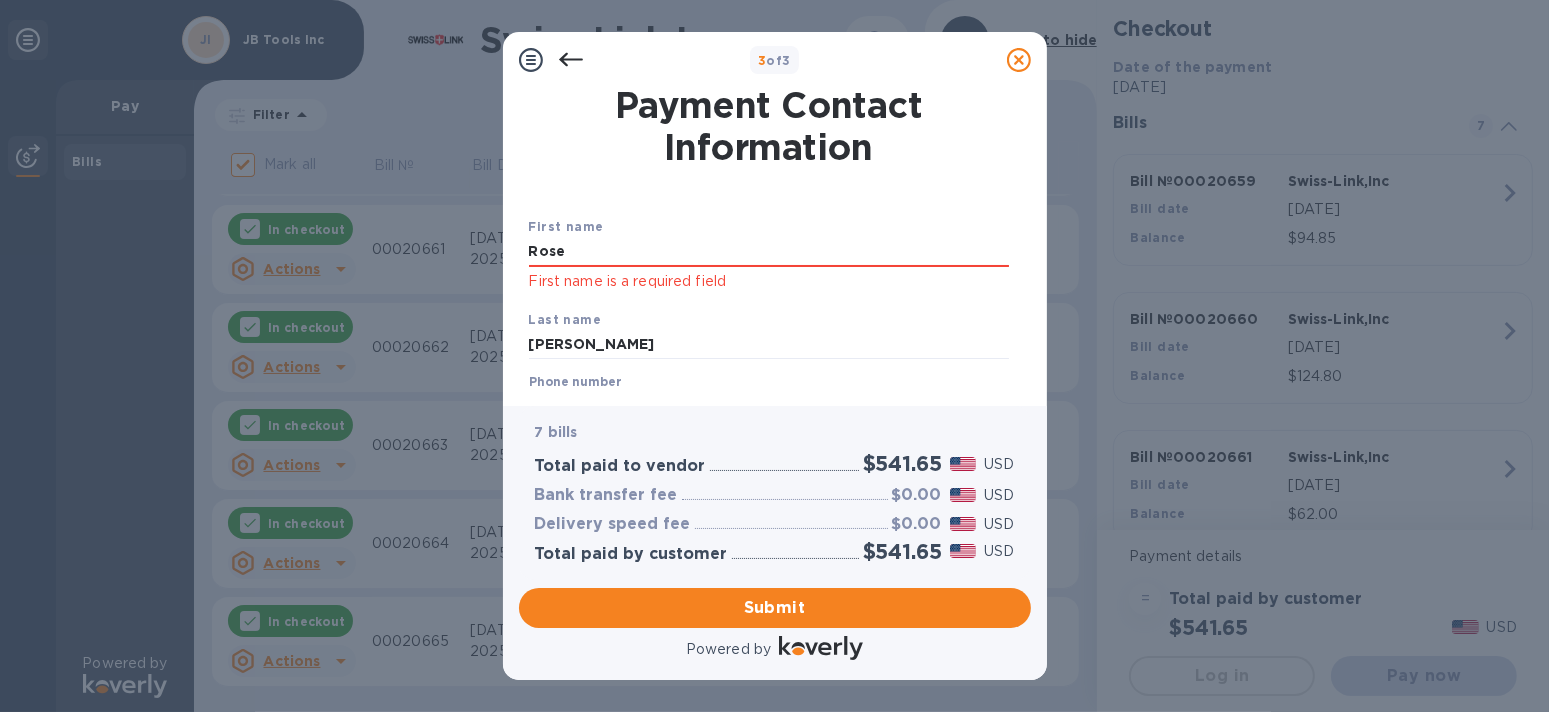 drag, startPoint x: 585, startPoint y: 254, endPoint x: 463, endPoint y: 254, distance: 122 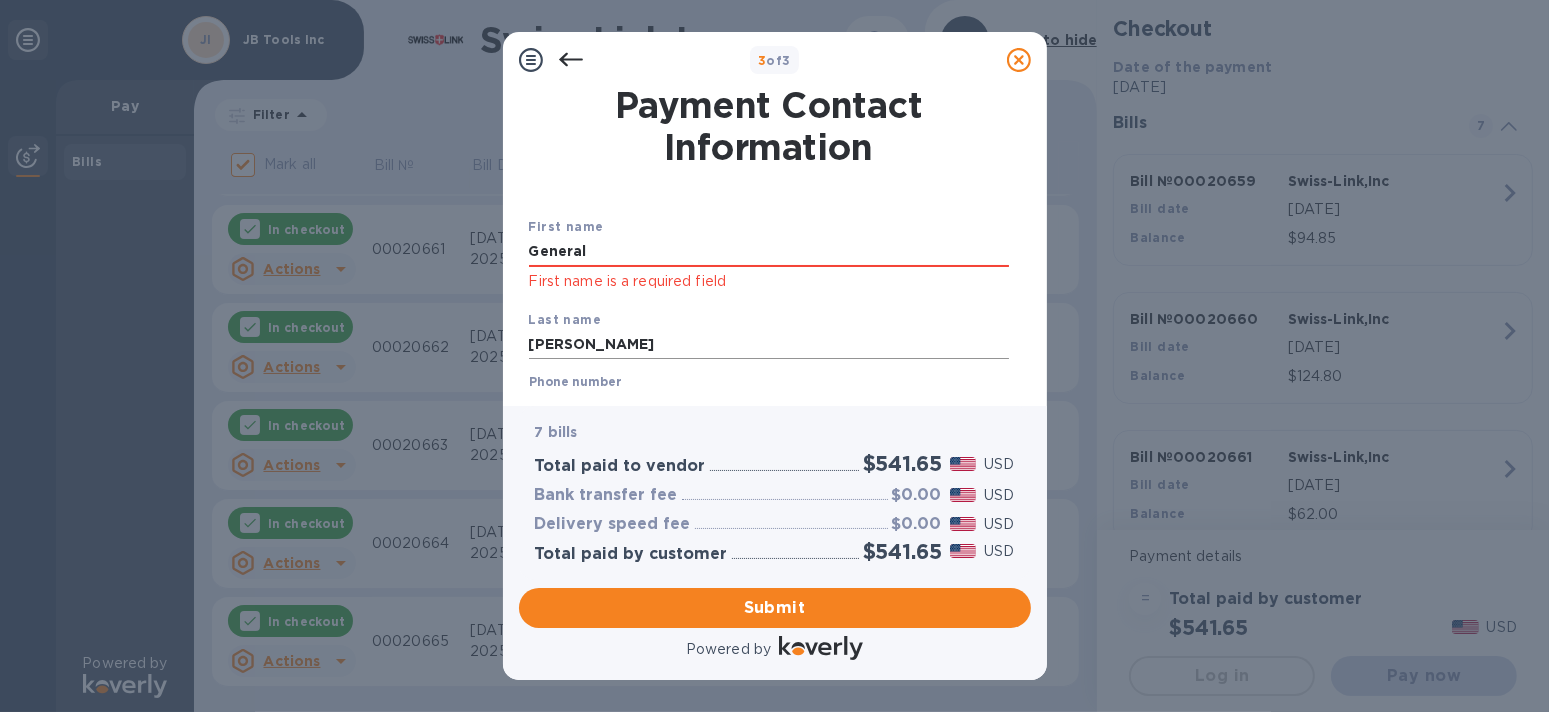 type on "General" 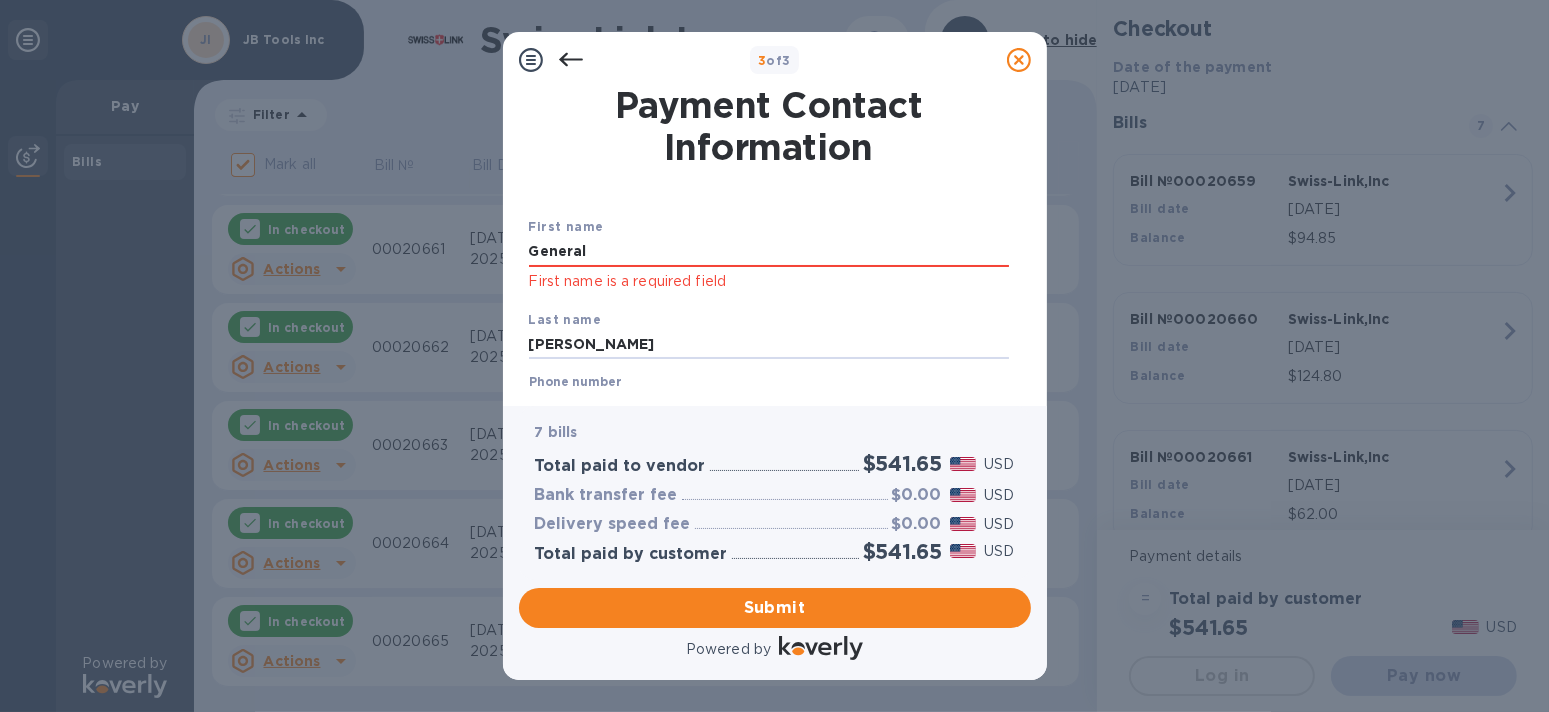 drag, startPoint x: 608, startPoint y: 341, endPoint x: 378, endPoint y: 324, distance: 230.62741 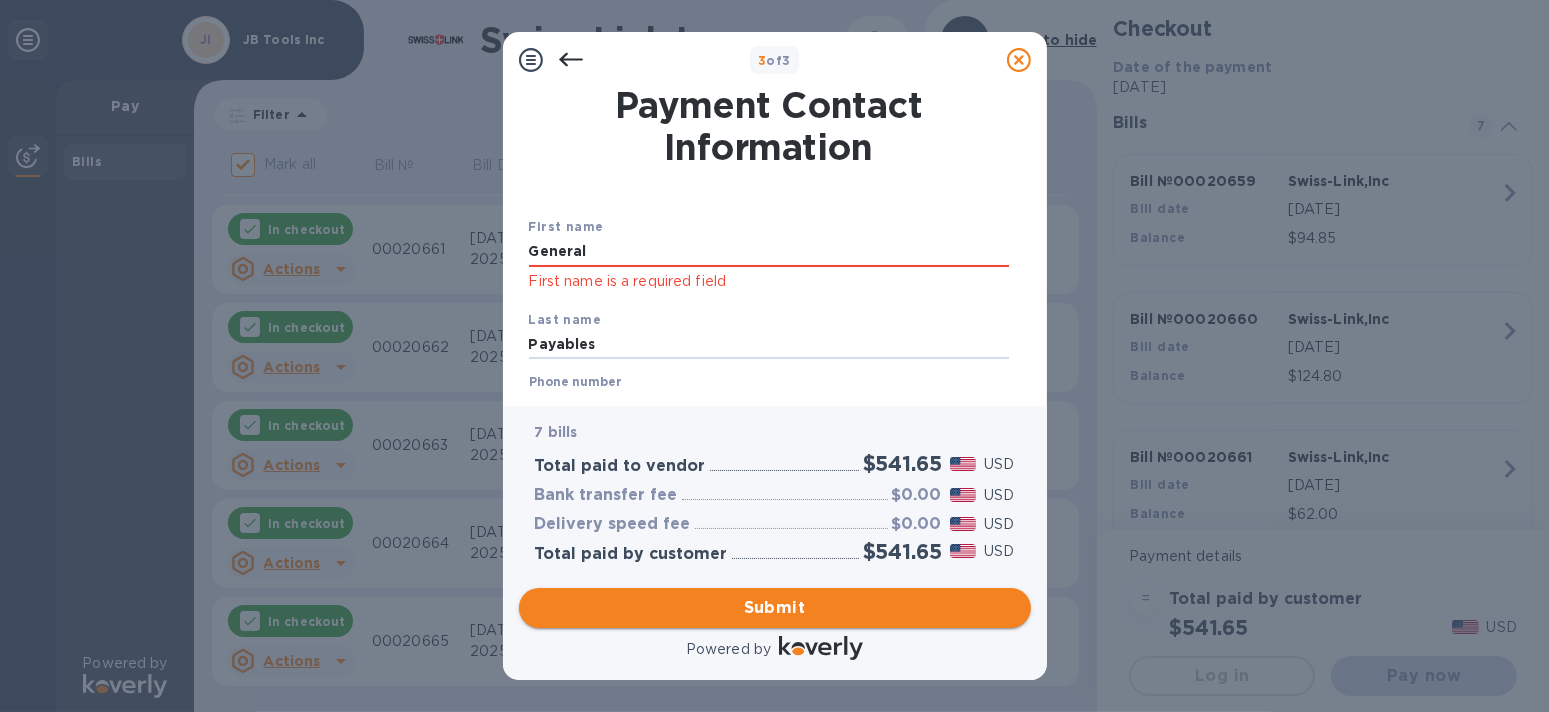 type on "Payables" 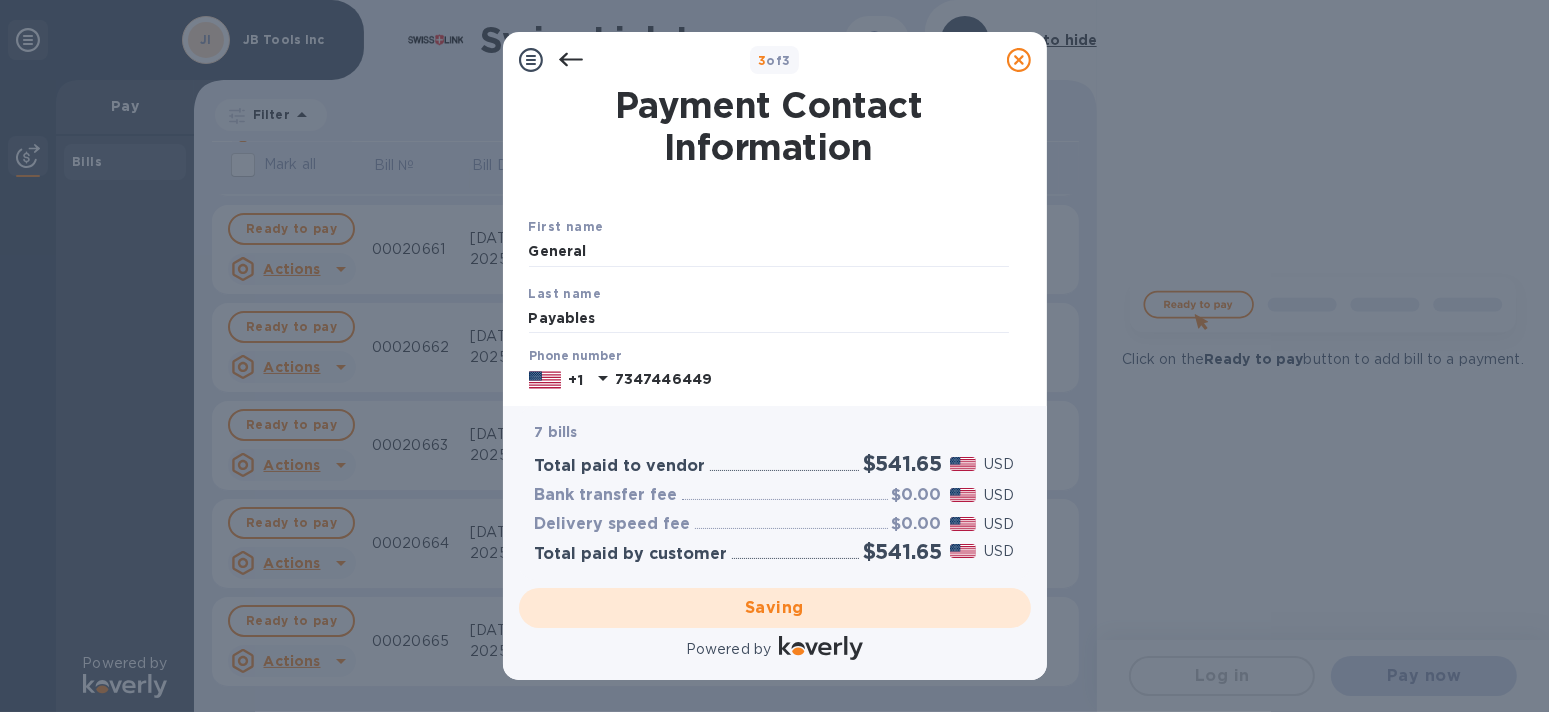 checkbox on "false" 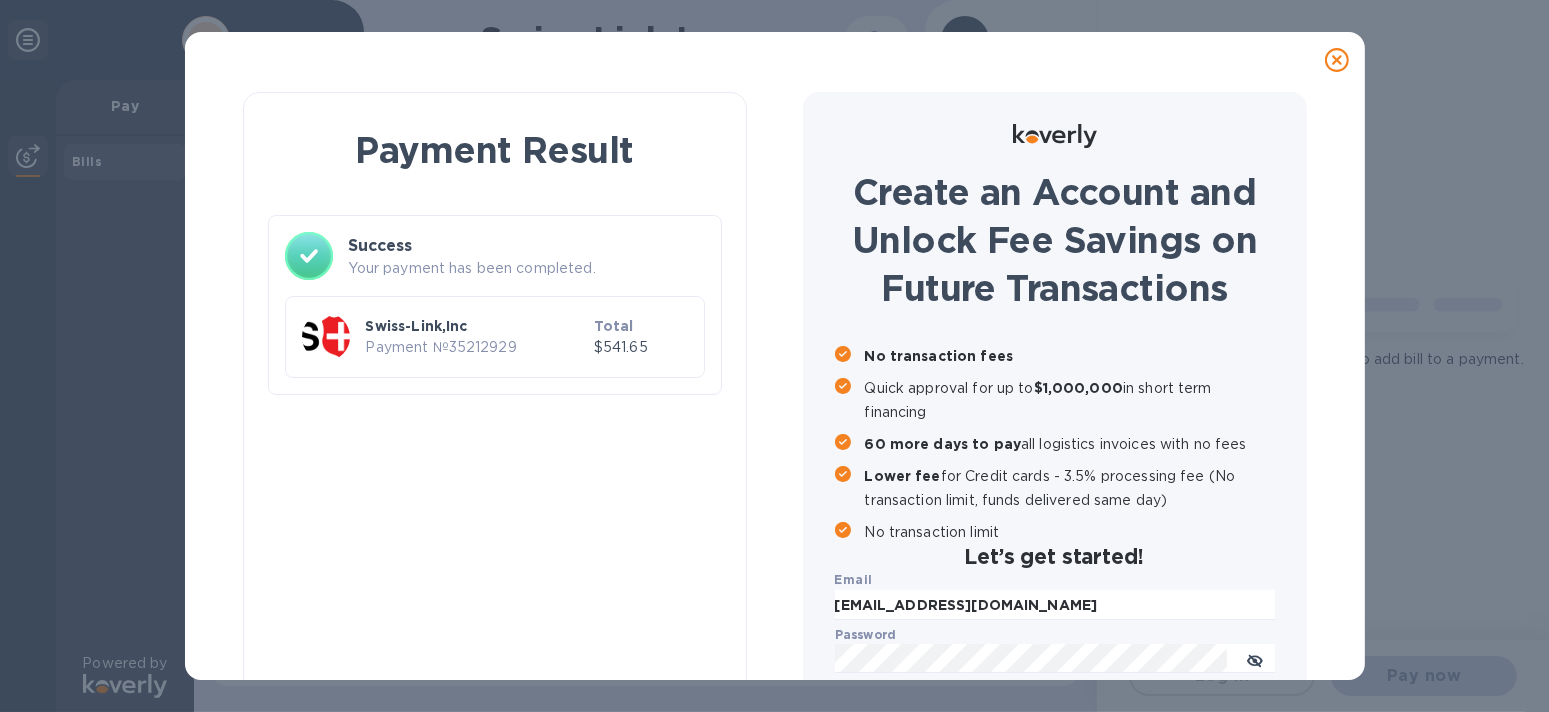 scroll, scrollTop: 0, scrollLeft: 0, axis: both 